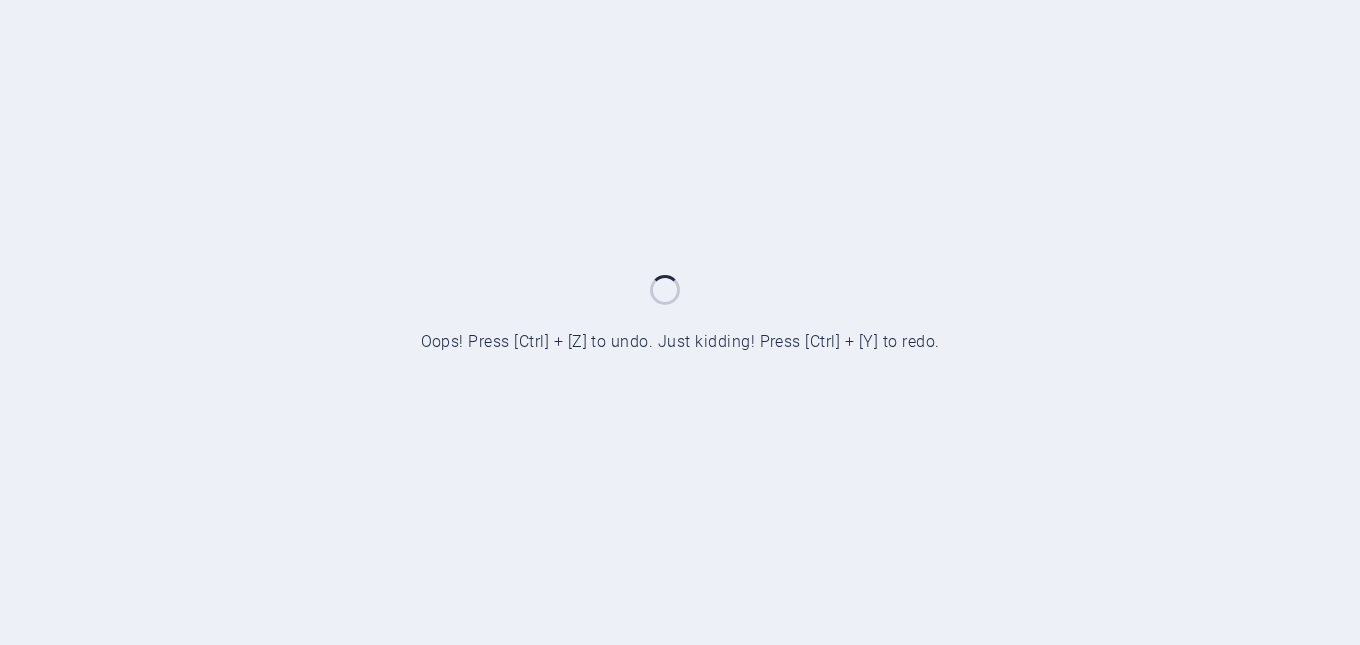 scroll, scrollTop: 0, scrollLeft: 0, axis: both 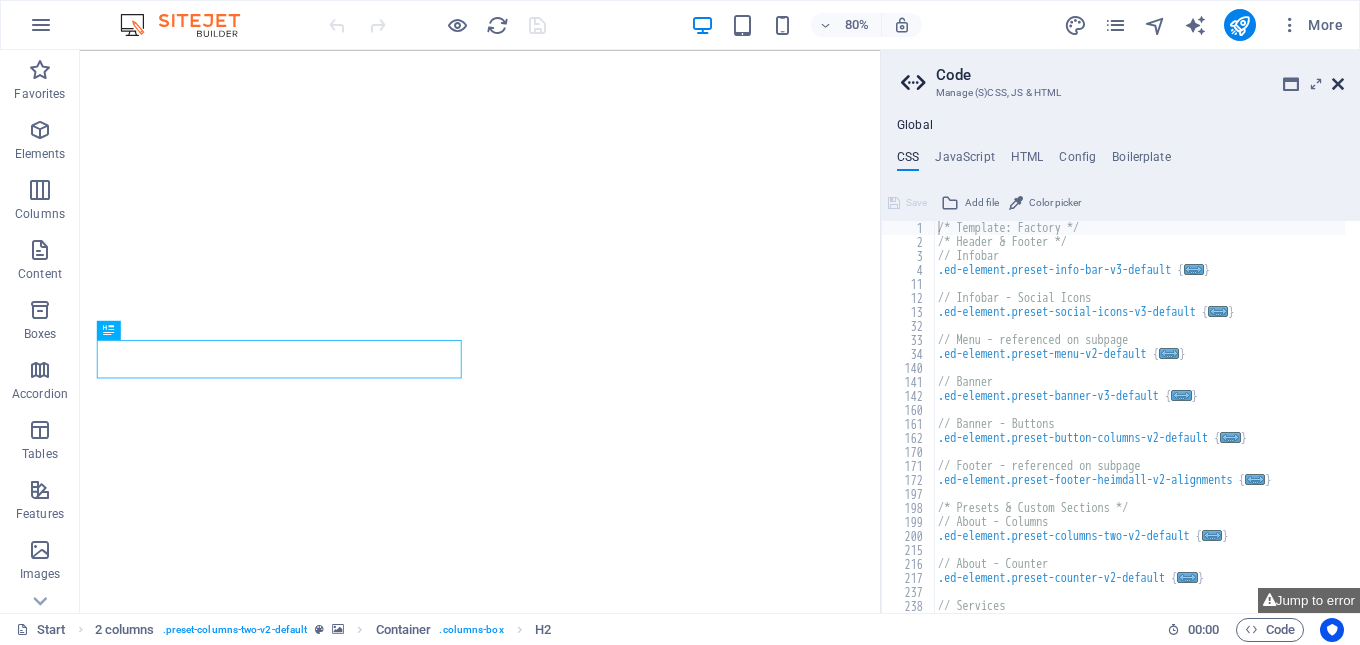 click at bounding box center (1338, 84) 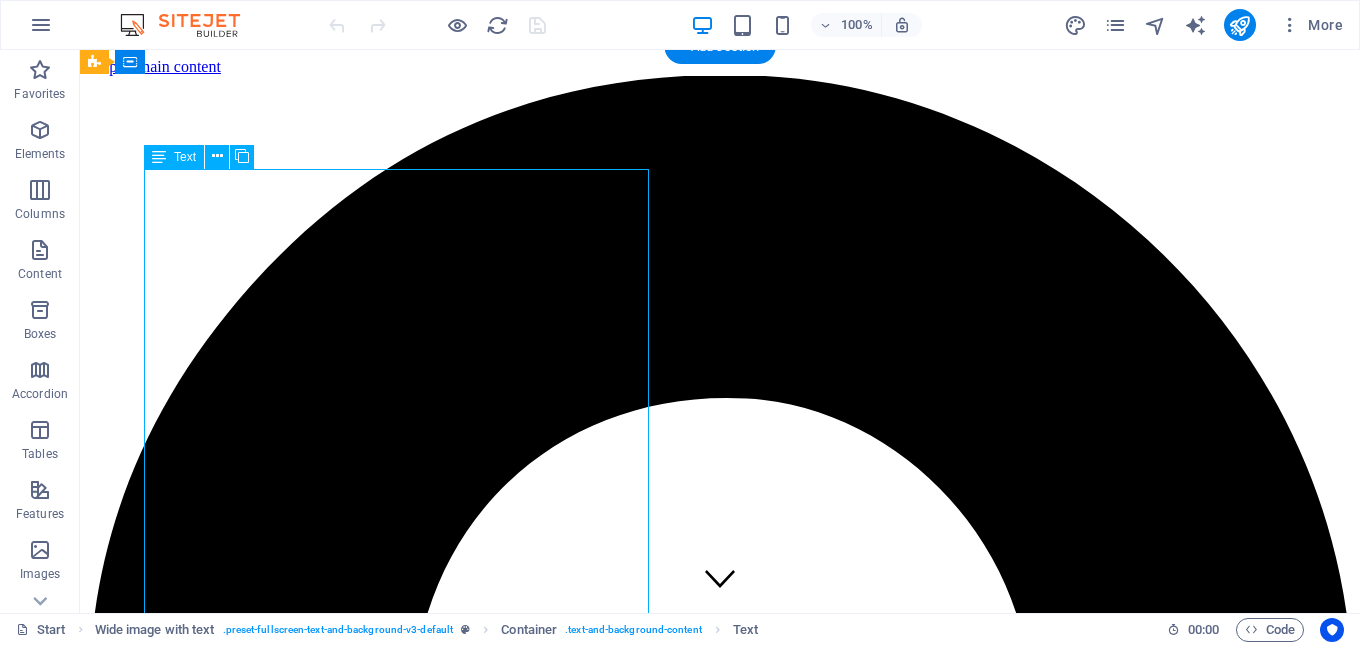 scroll, scrollTop: 2640, scrollLeft: 0, axis: vertical 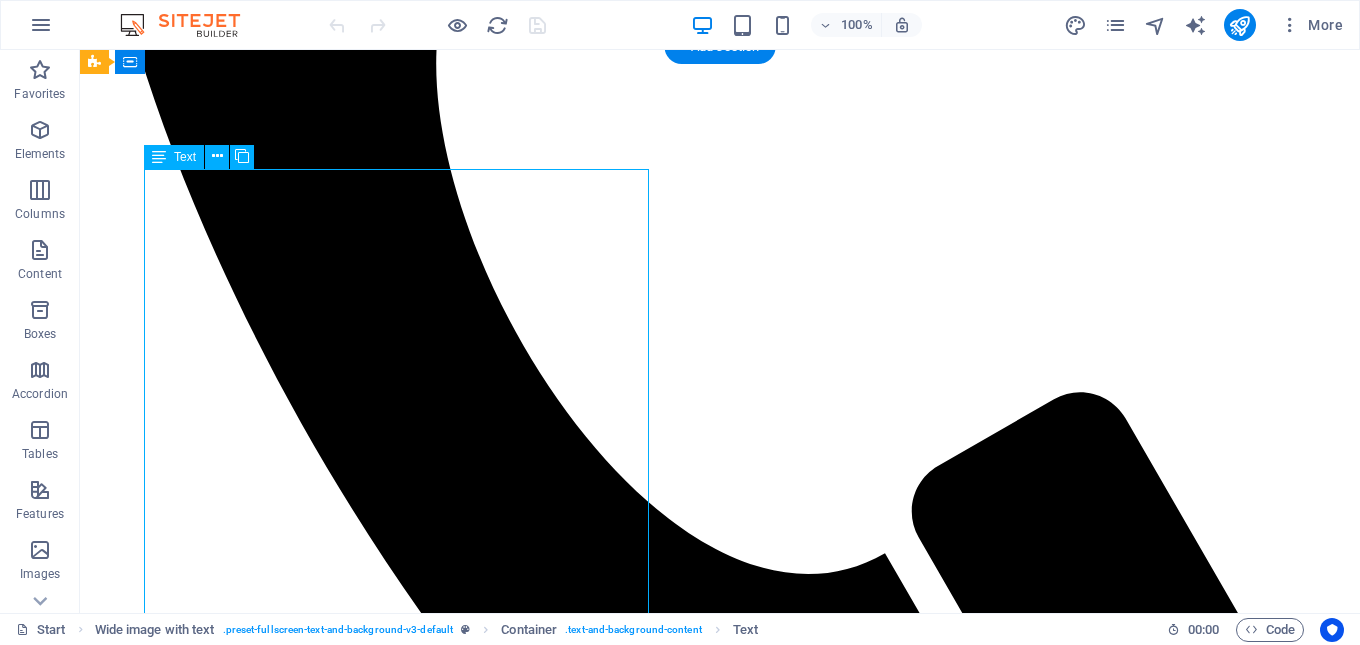 click on "A1 Industry Packaging Products Since its inception in 2006, A1 Plastic is one of the leading Manufacturer & Supplier of Food-Grade Disposable Packaging Product and has been serving the food service, and Horeca segment with over 1000 food-grade disposables products of exceptionally high standards of hygiene, quality and durability from our in house. Our product portfolio is well suited to offer great value to our clients. A leader in the field, we enjoy a reputation for reliability earned over the years both within [COUNTRY] and internationally. Our Geographical focus remains on the Middle East, CIS, Africa and Europe. We thrive to establish strong, long term relationships with our valued clients, offering top quality products at very competitive pricing. As trailblazers in the industry." at bounding box center [720, 19283] 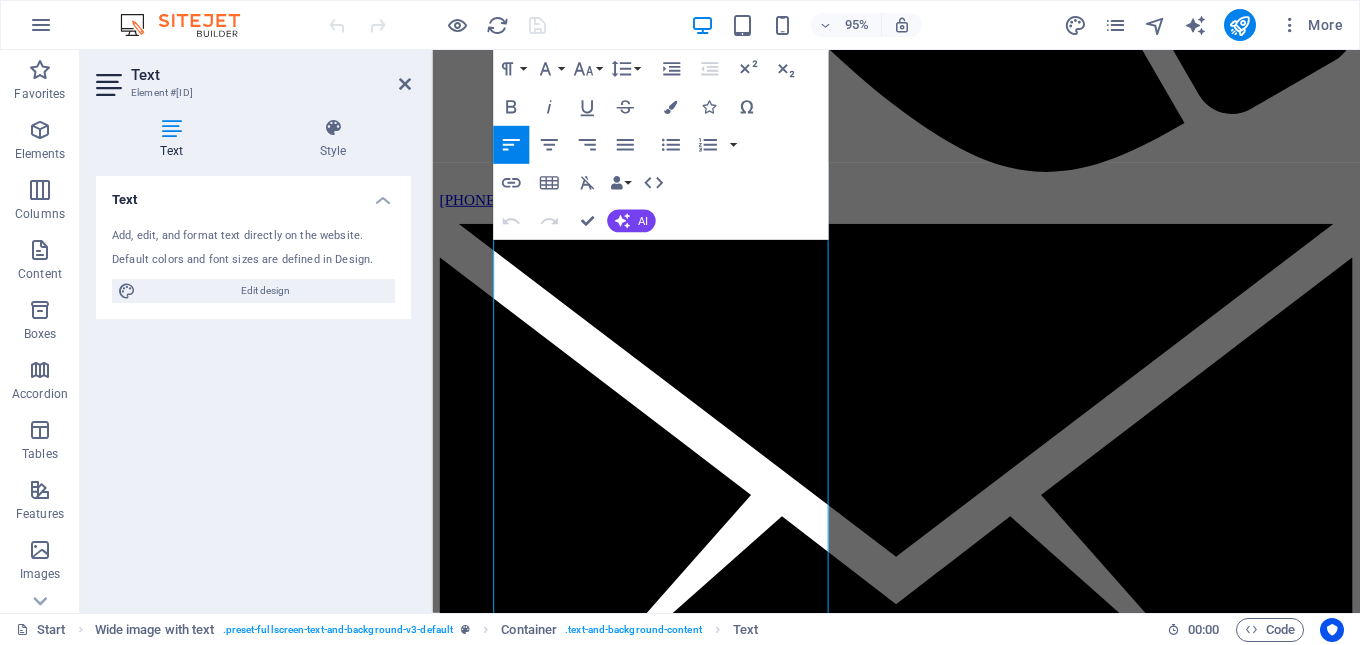 scroll, scrollTop: 2656, scrollLeft: 0, axis: vertical 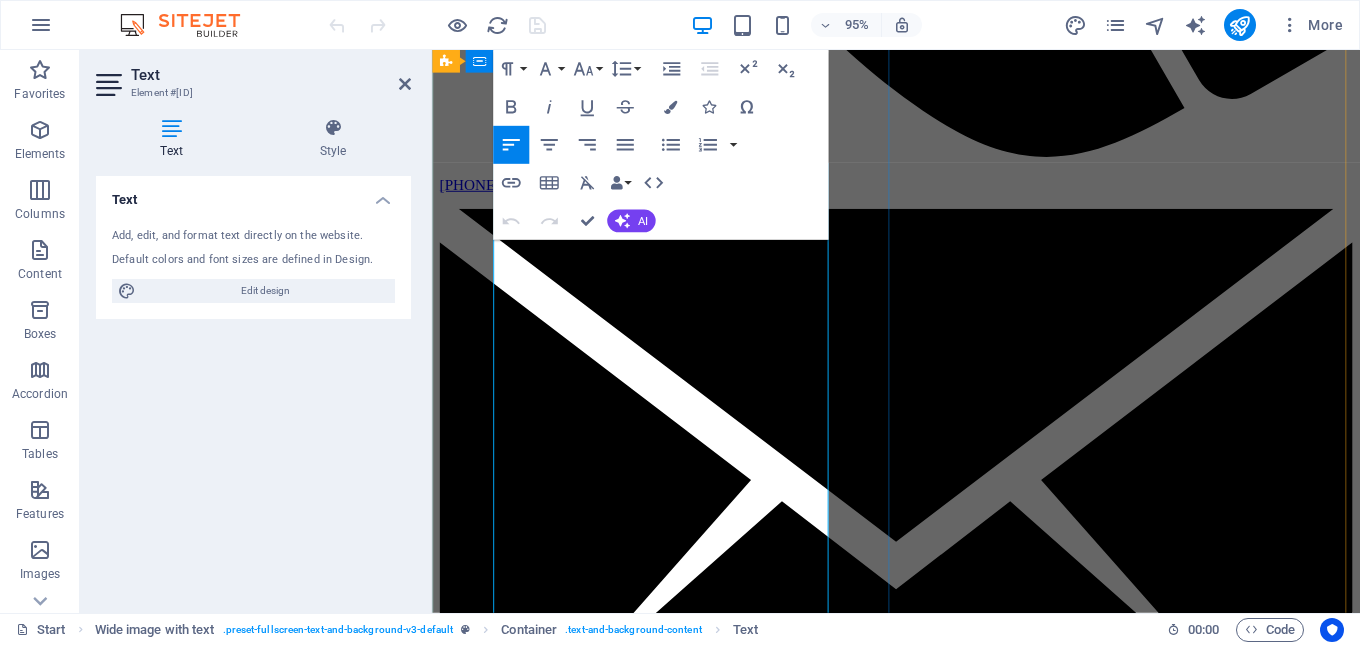 drag, startPoint x: 714, startPoint y: 343, endPoint x: 749, endPoint y: 344, distance: 35.014282 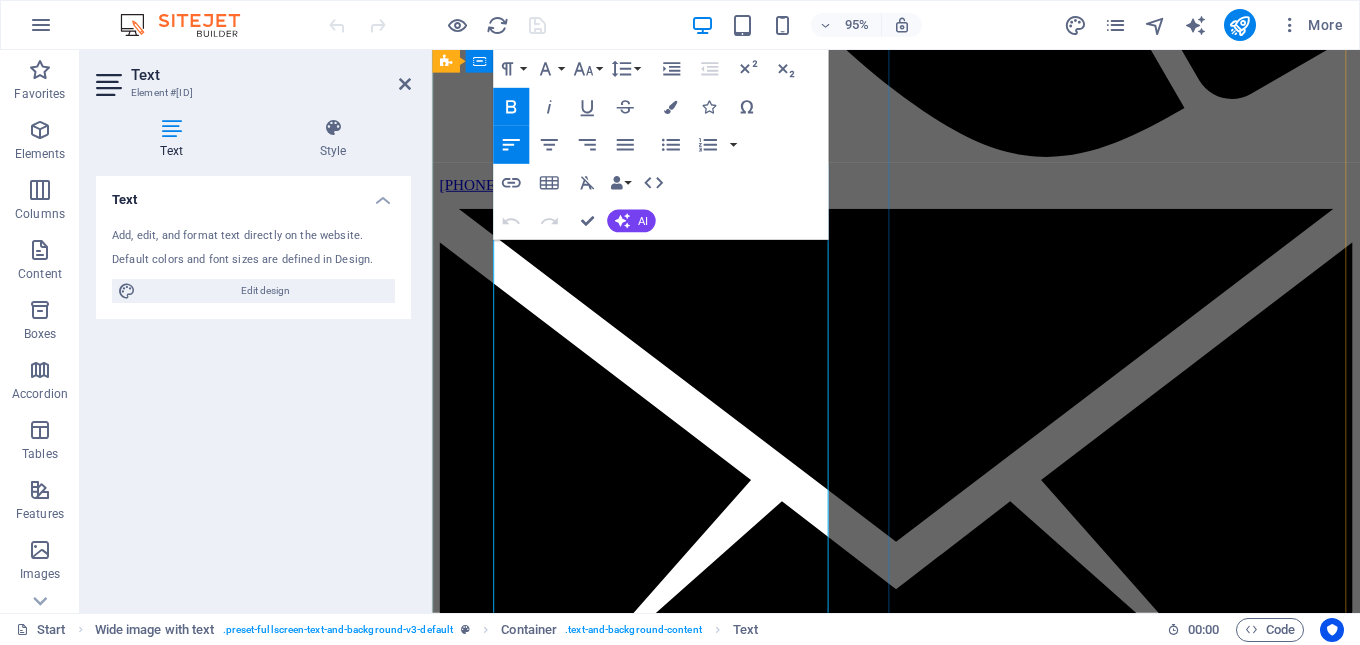 type 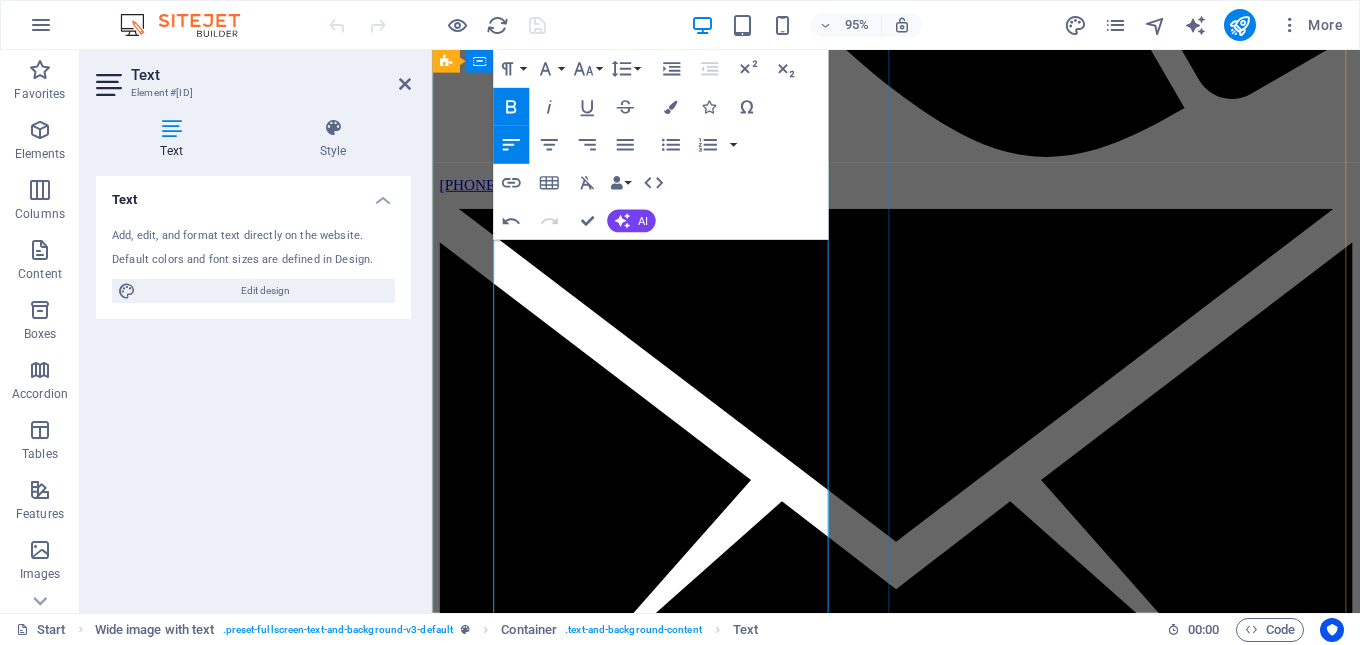 drag, startPoint x: 699, startPoint y: 344, endPoint x: 684, endPoint y: 346, distance: 15.132746 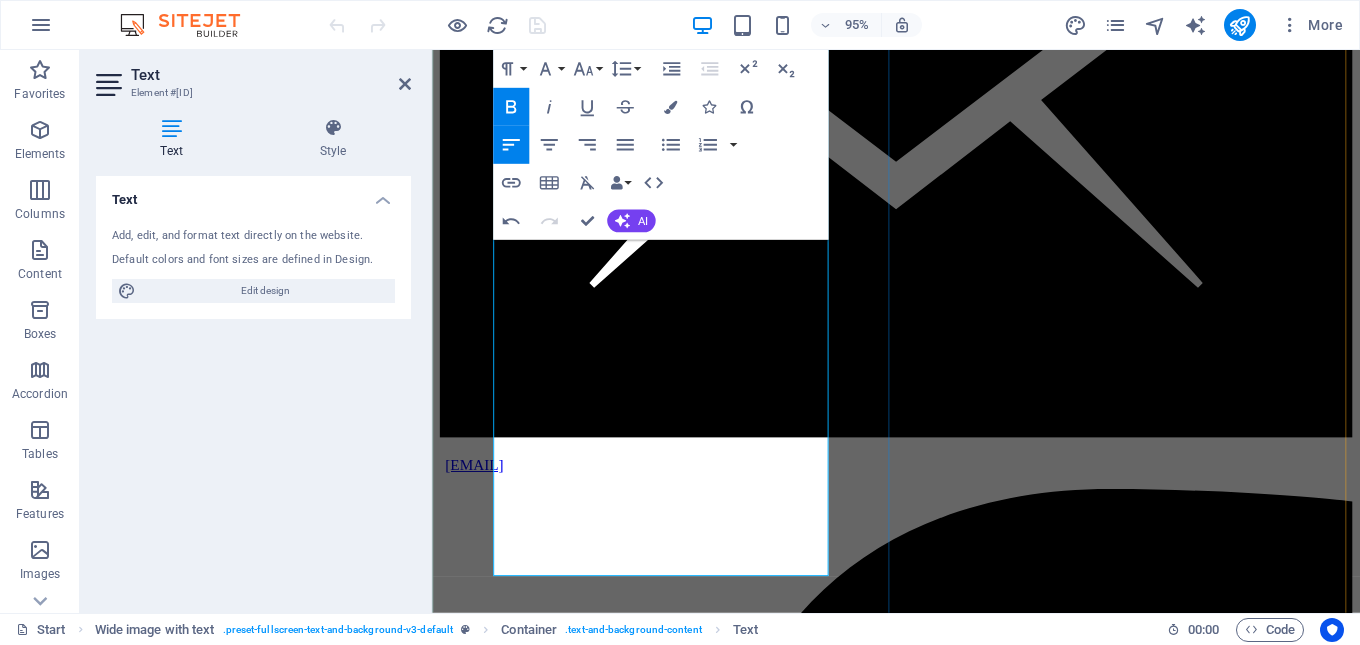 scroll, scrollTop: 3256, scrollLeft: 0, axis: vertical 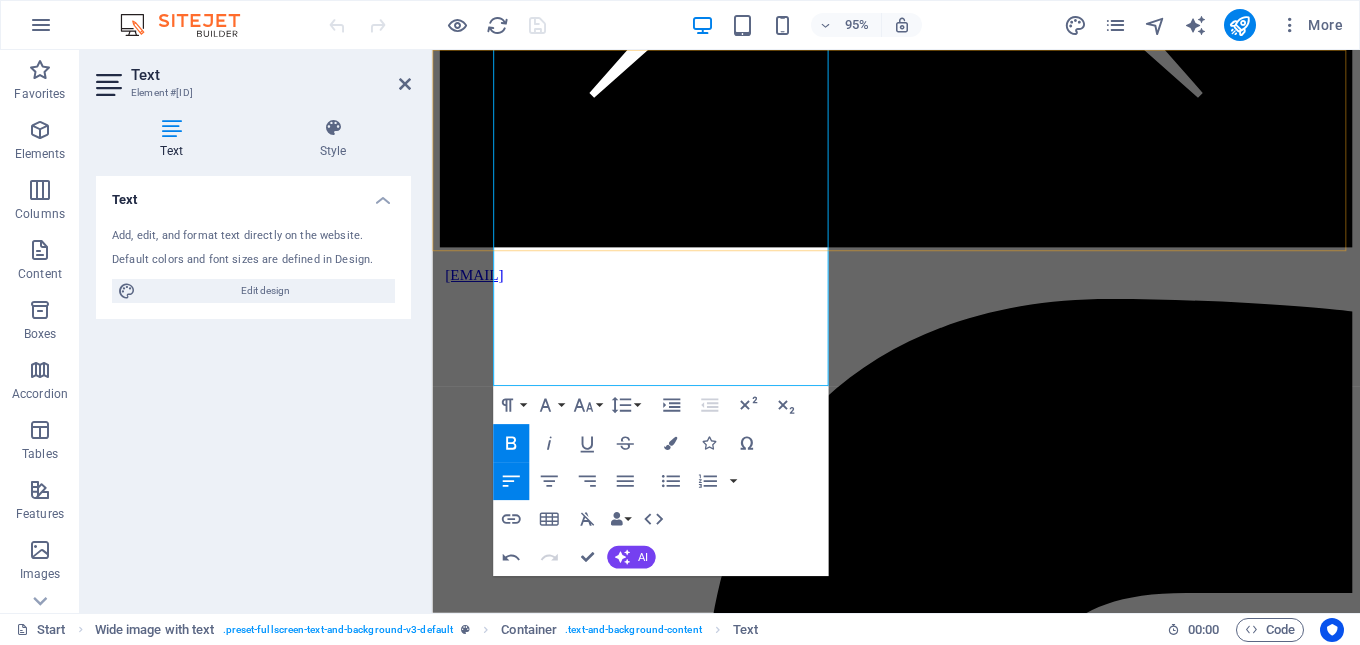 click on "Home About Services Projects FAQ Contact" at bounding box center (920, 4730) 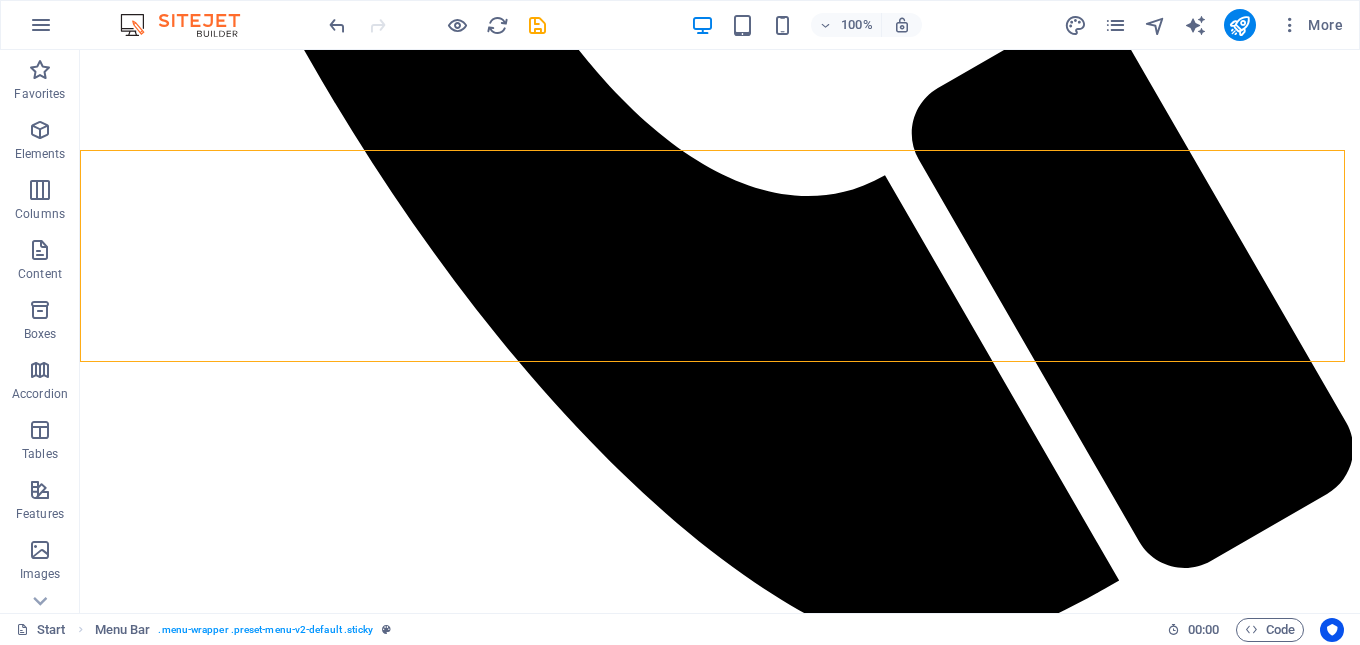 scroll, scrollTop: 2818, scrollLeft: 0, axis: vertical 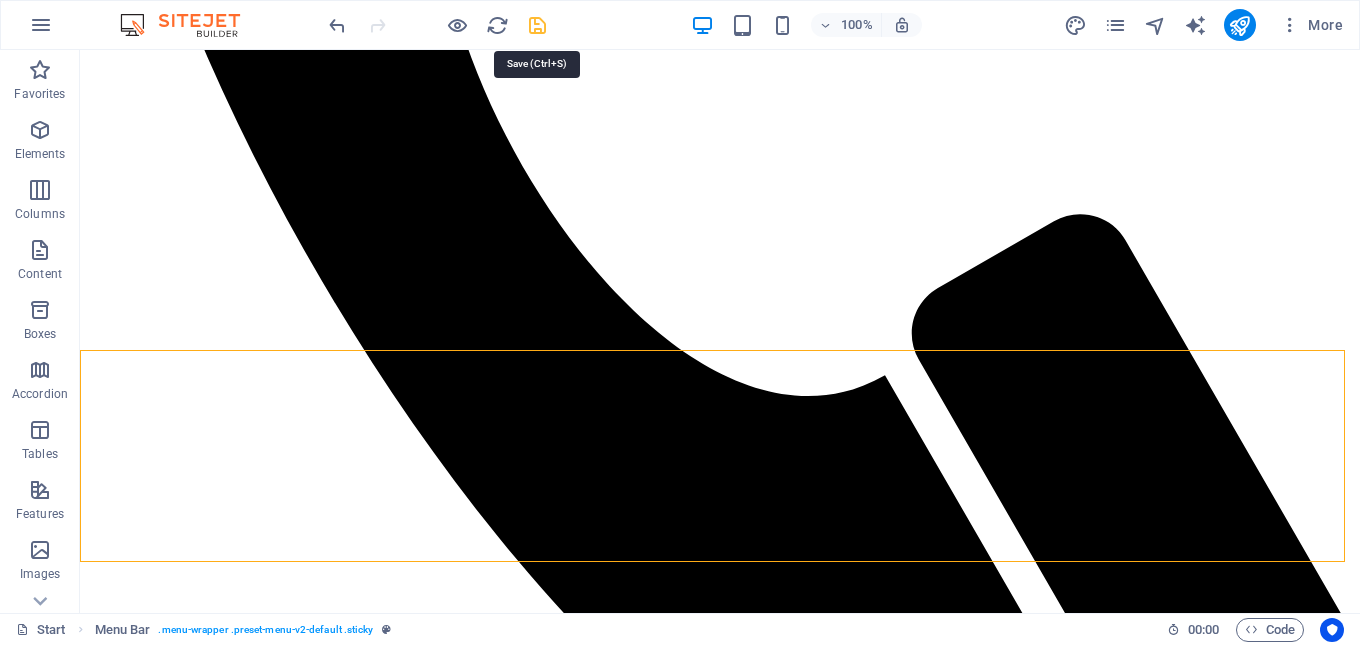 click at bounding box center [537, 25] 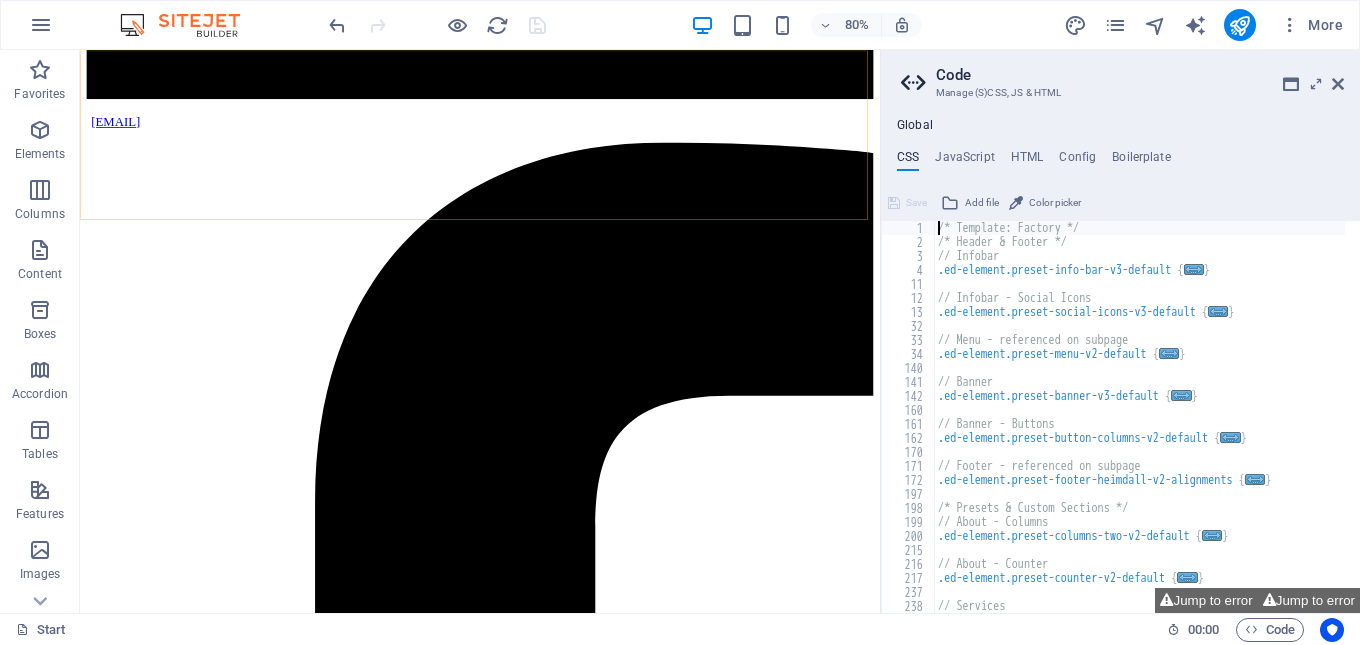 scroll, scrollTop: 3383, scrollLeft: 0, axis: vertical 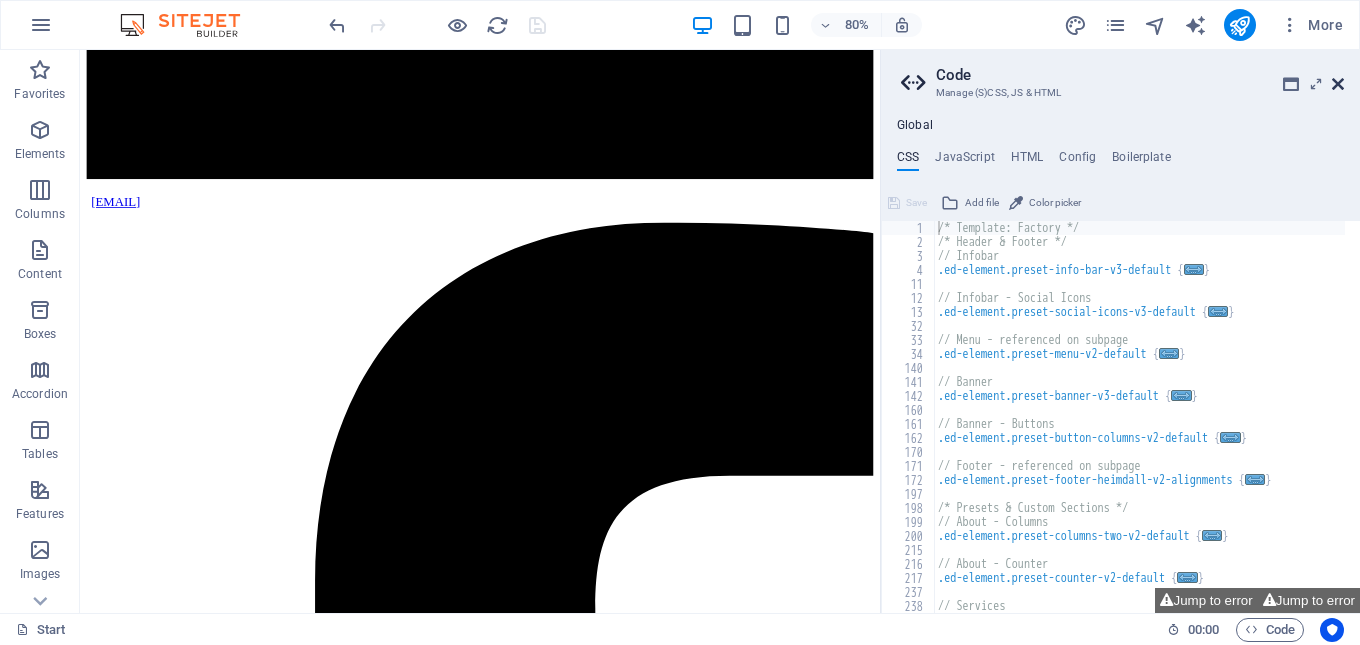 click at bounding box center (1338, 84) 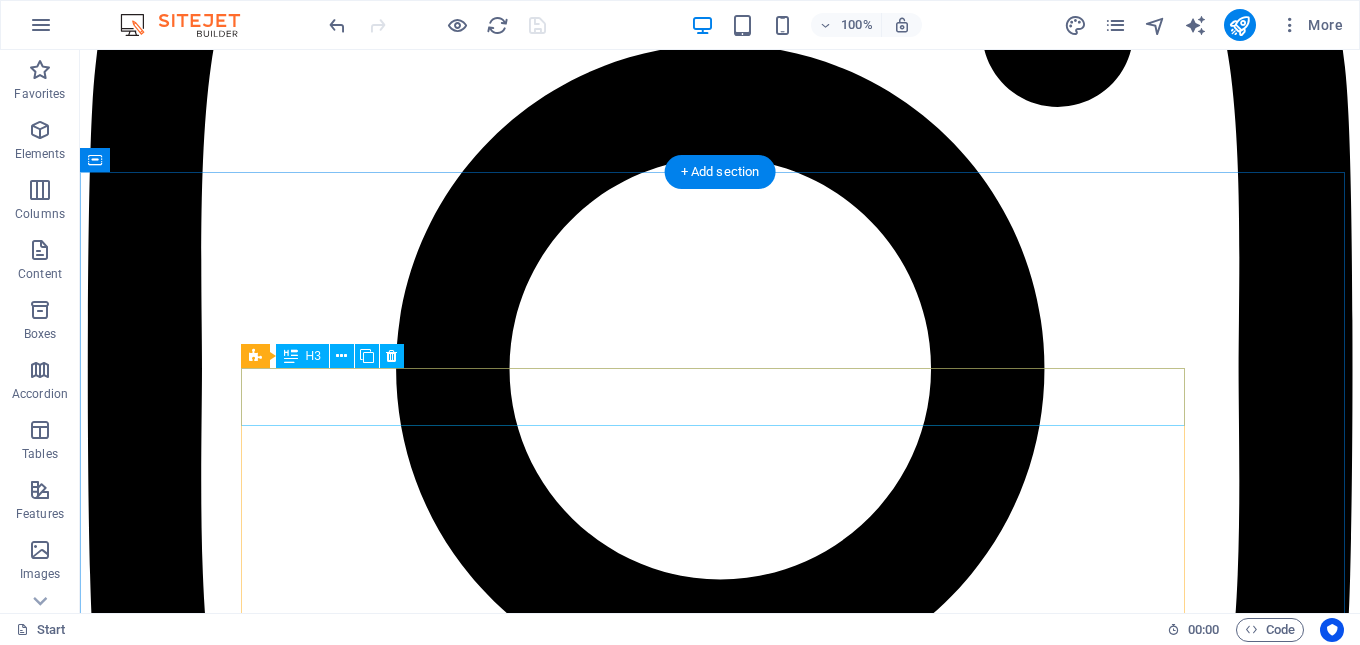 scroll, scrollTop: 8467, scrollLeft: 0, axis: vertical 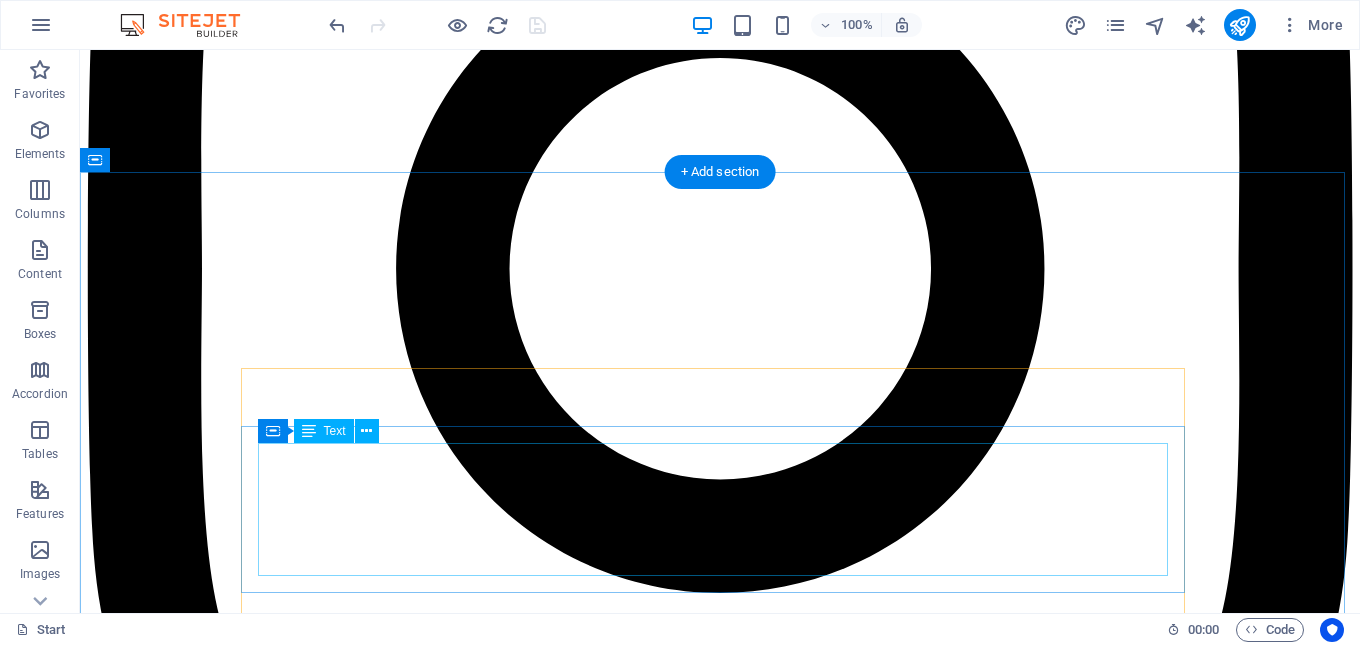 click on "A1 Plast is proud to announce the launch of an innovative new product in the realm of In-Mould Labeling (IML), specifically crafted for yoghurt and ice cream containers. This new IML solution employs advanced food-safe polypropylene materials, ensuring not only the highest quality but also the safety and integrity of the food products it encases. By integrating this cutting-edge technology into our containers, we are committed to enhancing the overall appeal and attractiveness of yoghurt and ice cream packaging while maintaining compliance with food safety standards." at bounding box center [720, 33106] 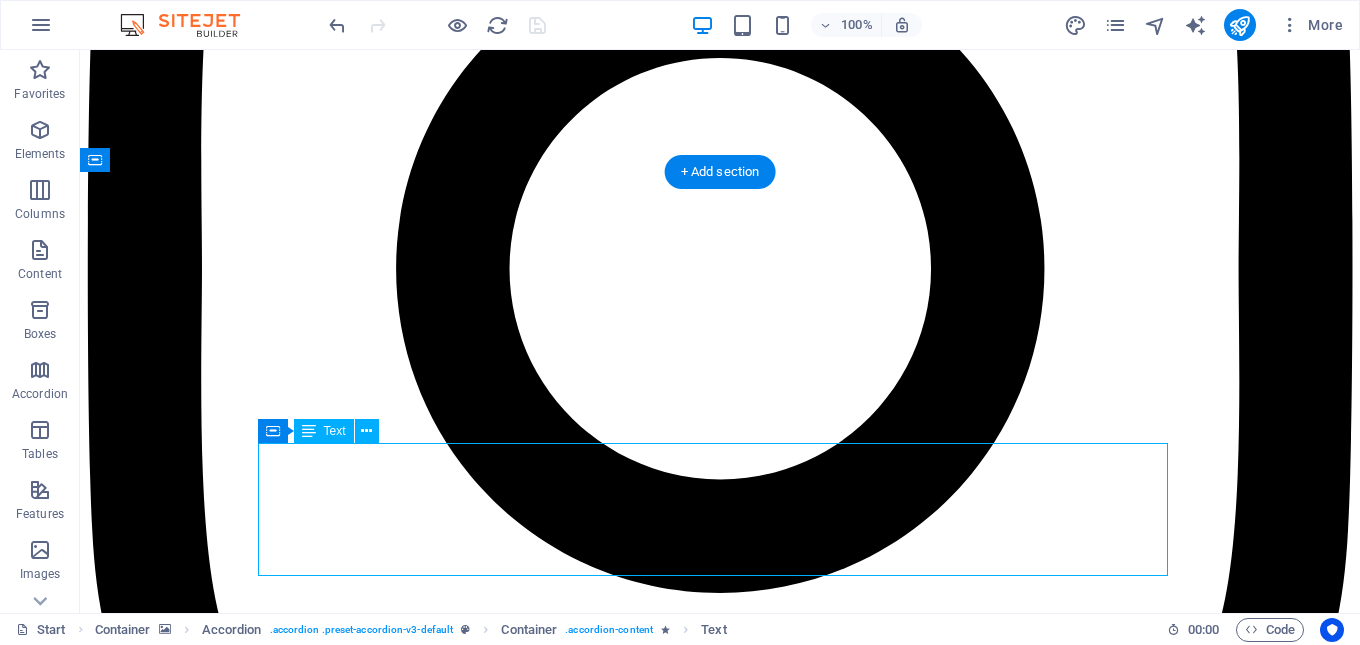 click on "A1 Plast is proud to announce the launch of an innovative new product in the realm of In-Mould Labeling (IML), specifically crafted for yoghurt and ice cream containers. This new IML solution employs advanced food-safe polypropylene materials, ensuring not only the highest quality but also the safety and integrity of the food products it encases. By integrating this cutting-edge technology into our containers, we are committed to enhancing the overall appeal and attractiveness of yoghurt and ice cream packaging while maintaining compliance with food safety standards." at bounding box center (720, 33106) 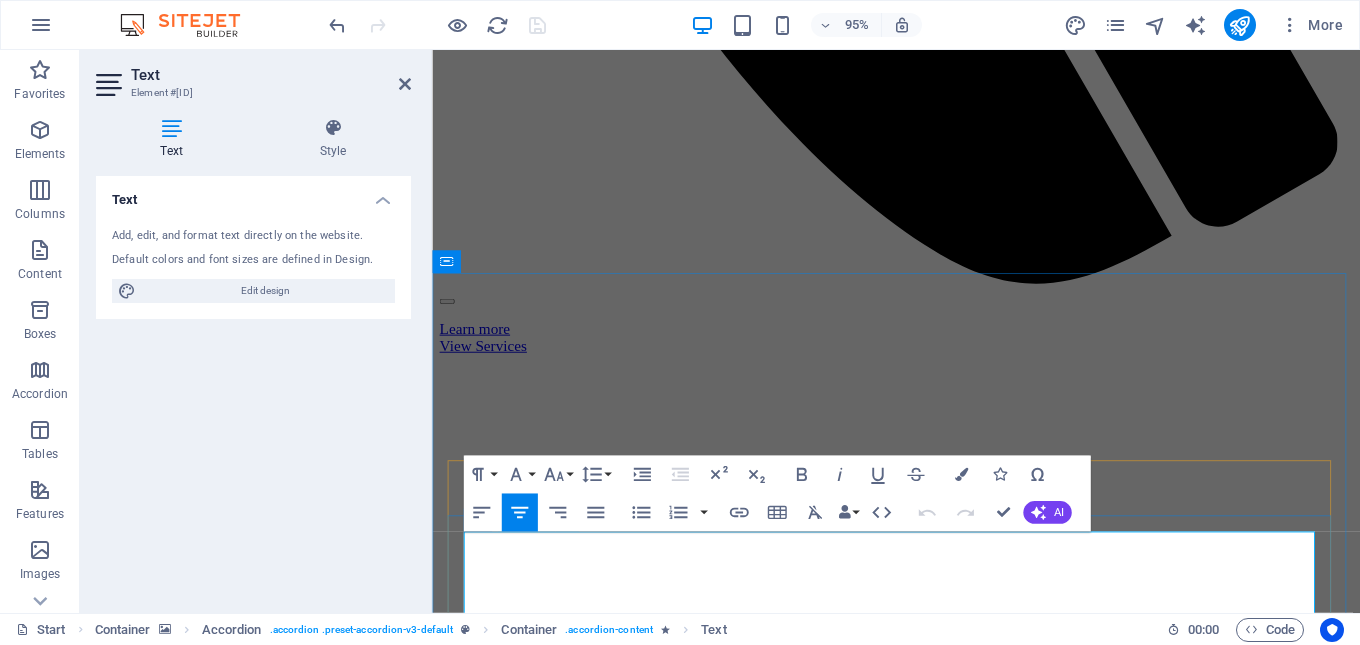 drag, startPoint x: 527, startPoint y: 572, endPoint x: 476, endPoint y: 576, distance: 51.156624 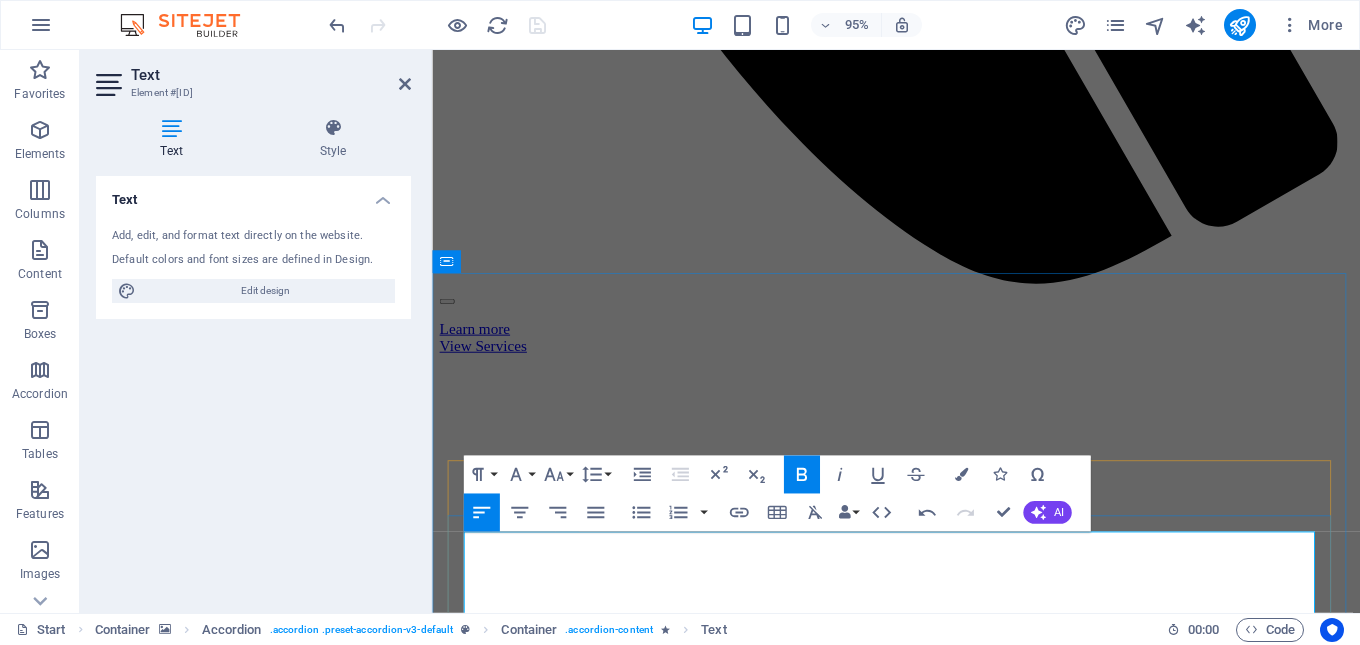drag, startPoint x: 562, startPoint y: 569, endPoint x: 464, endPoint y: 571, distance: 98.02041 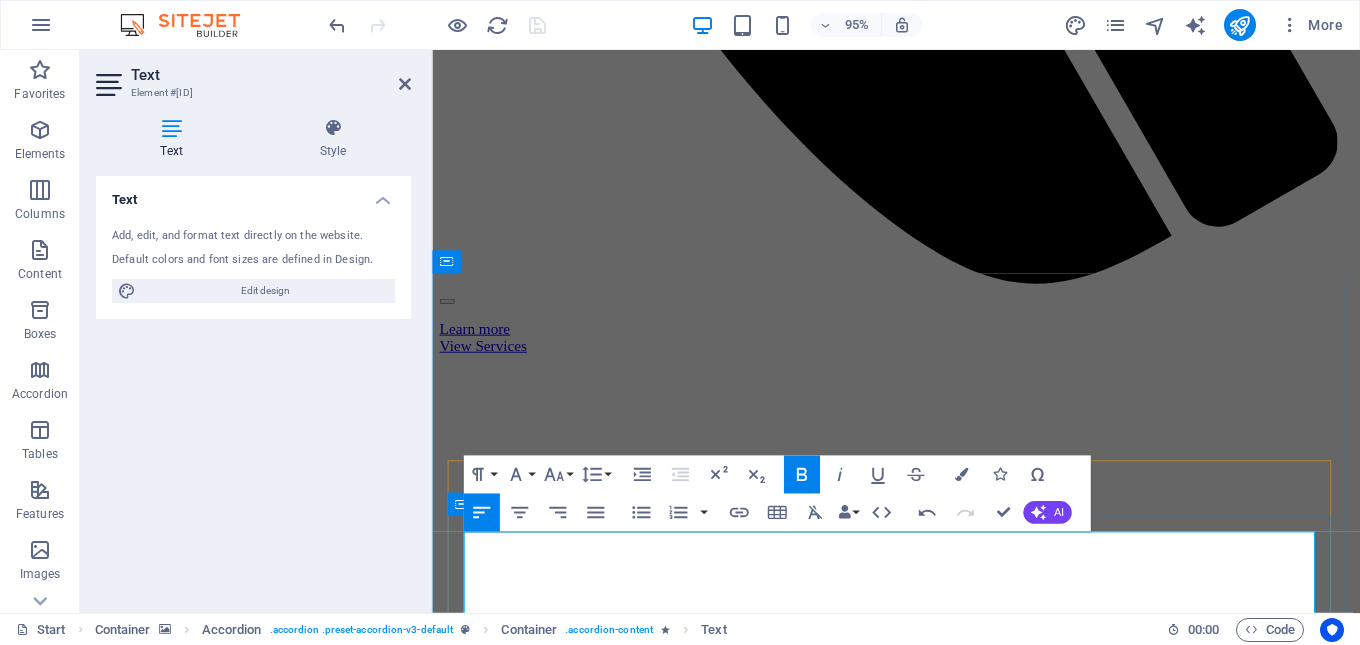 drag, startPoint x: 570, startPoint y: 569, endPoint x: 456, endPoint y: 572, distance: 114.03947 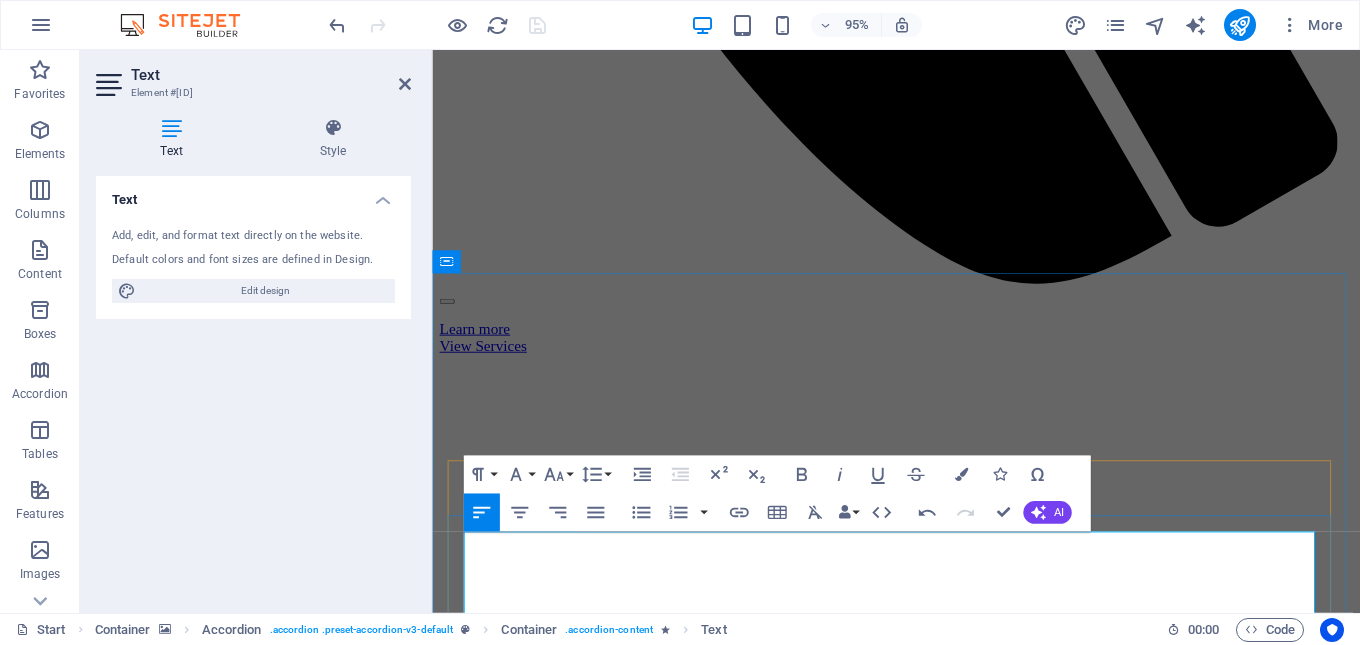 click on "t is proud to announce the launch of an innovative new product in the realm of In-Mould Labeling (IML), specifically crafted for yoghurt and ice cream containers. This new IML solution employs advanced food-safe polypropylene materials, ensuring not only the highest quality but also the safety and integrity of the food products it encases. By integrating this cutting-edge technology into our containers, we are committed to enhancing the overall appeal and attractiveness of yoghurt and ice cream packaging while maintaining compliance with food safety standards." at bounding box center (920, 26422) 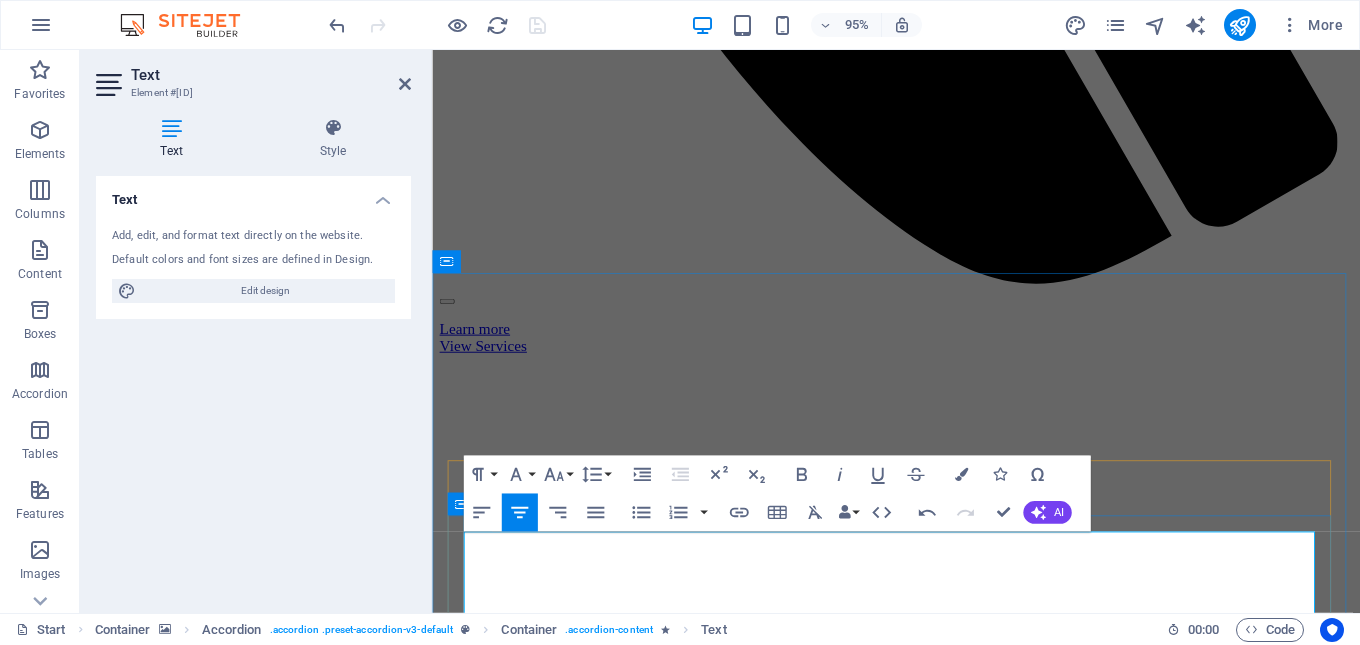 drag, startPoint x: 478, startPoint y: 615, endPoint x: 461, endPoint y: 616, distance: 17.029387 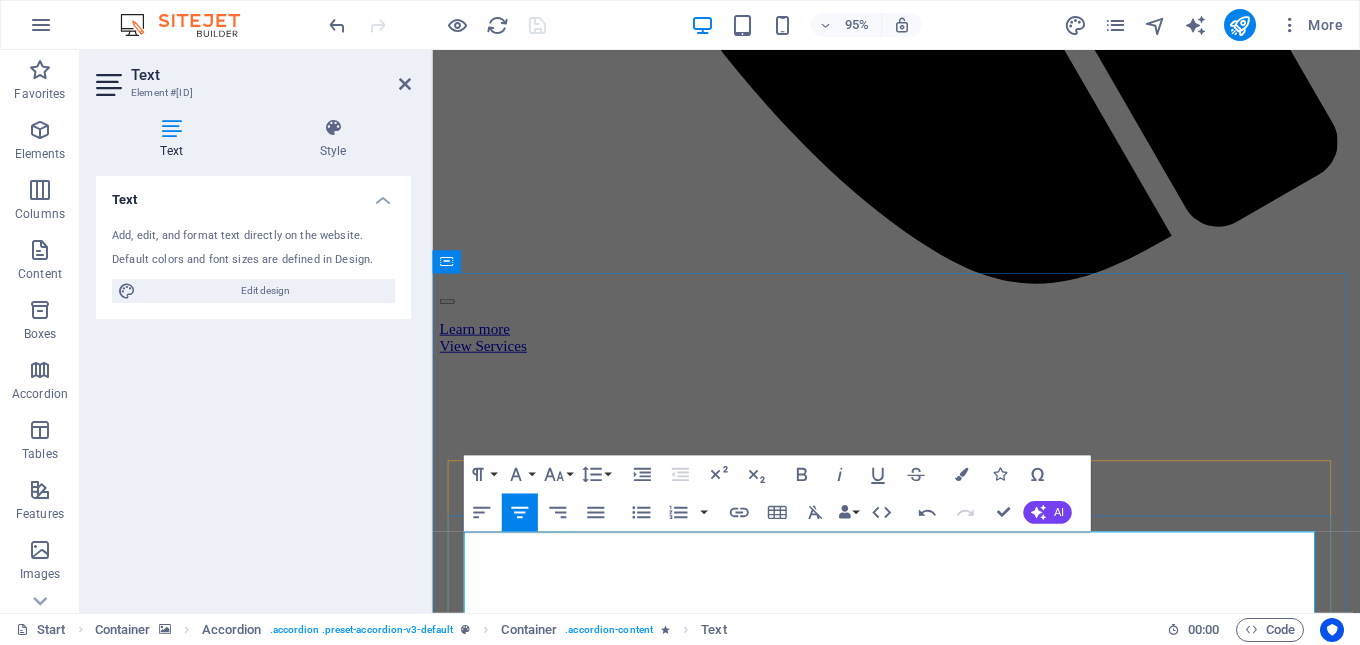 scroll, scrollTop: 0, scrollLeft: 6, axis: horizontal 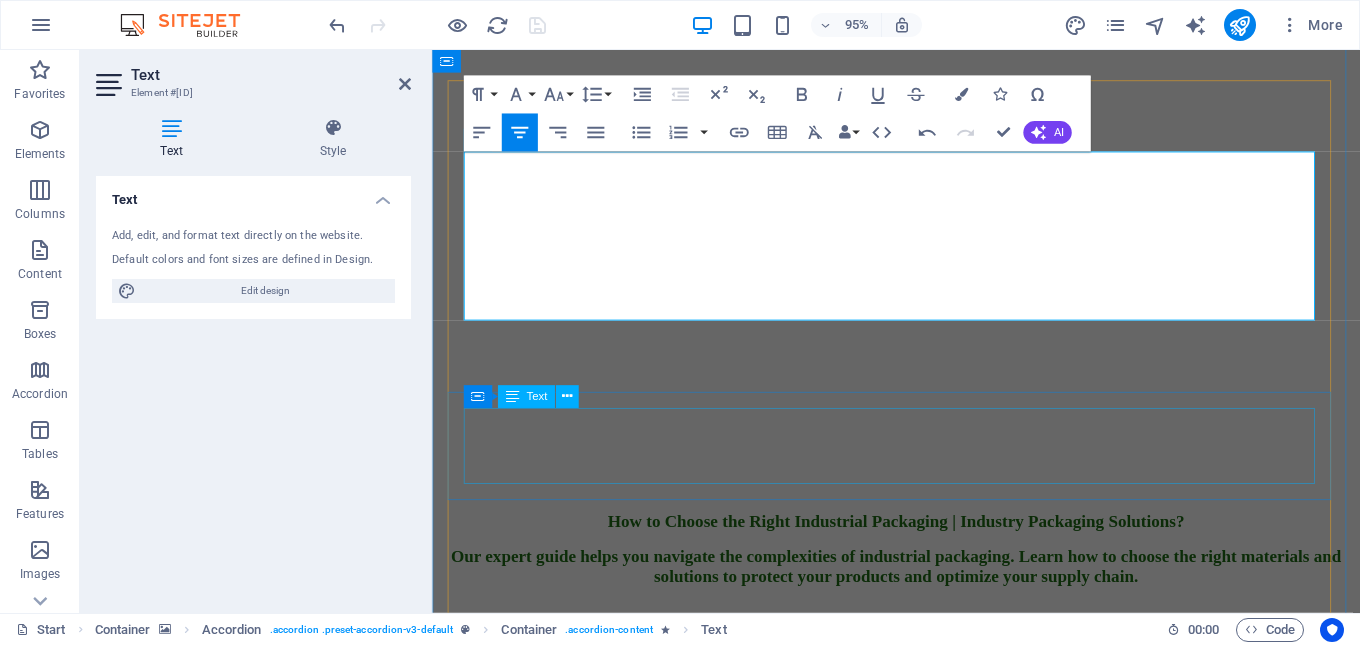 click on "At [COMPANY], we are dedicated to providing top-quality seed tray manufacturers in [CITY] to help nurture the growth of plants and seeds. With our commitment to excellence and innovation, we have become a leading name in the industry. Whether you’re a professional horticulturist, a gardening enthusiast, or a commercial nursery owner, we have the perfect seed trays to meet your needs." at bounding box center [920, 26144] 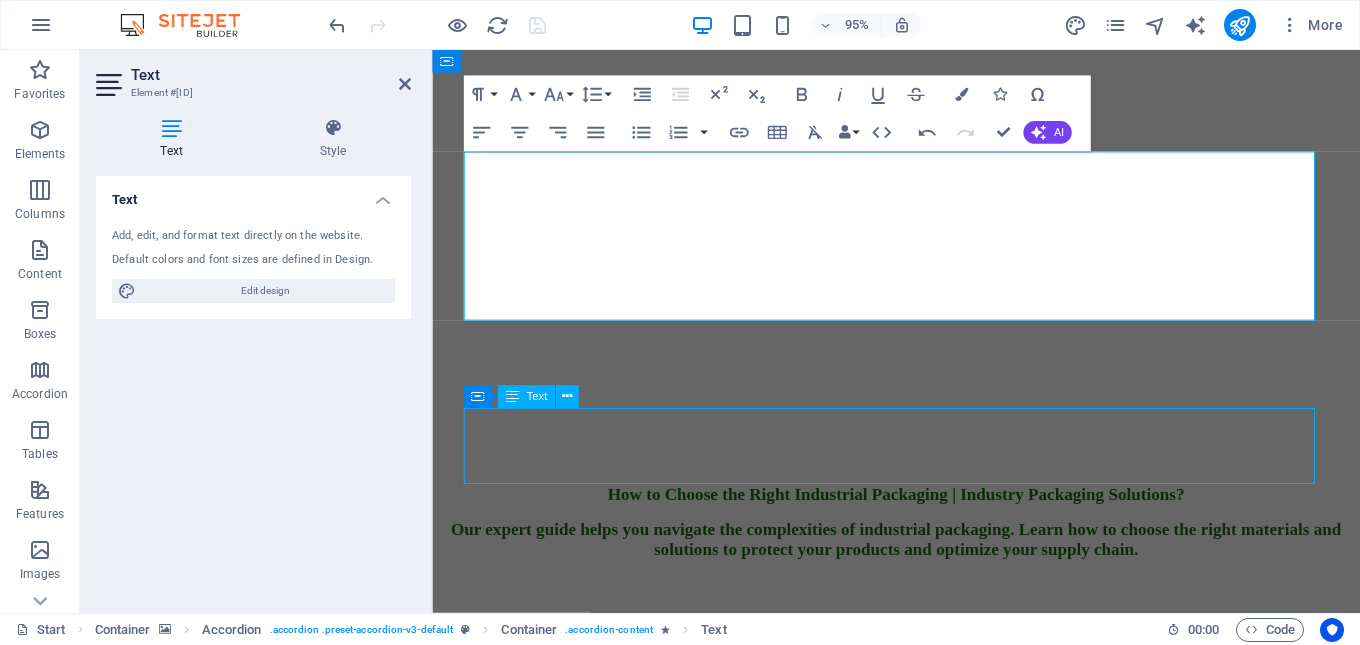click on "Wonder Pack FAQ Solution for Industries New IML Technology Wonder Pack is proud to announce the launch of an innovative new product in the realm of In-Mould Labeling (IML), specifically crafted for yoghurt and ice cream containers. This new IML solution employs advanced food-safe polypropylene materials, ensuring not only the highest quality but also the safety and integrity of the food products it encases. By integrating this cutting-edge technology into our containers, we are committed to enhancing the overall appeal and attractiveness of yoghurt and ice cream packaging while maintaining compliance with food safety standards. nEW Products "Seed Trays" Plastic Juice Cup Manufacturers & Suppliers Are you in search of high-quality plastic cup manufacturers in Dubai to meet your juice packaging needs? Look no further! Our company is a leading player in the industry, specializing in the production and distribution of plastic juice cups. Plastic Cup Manufacturers" at bounding box center [920, 25828] 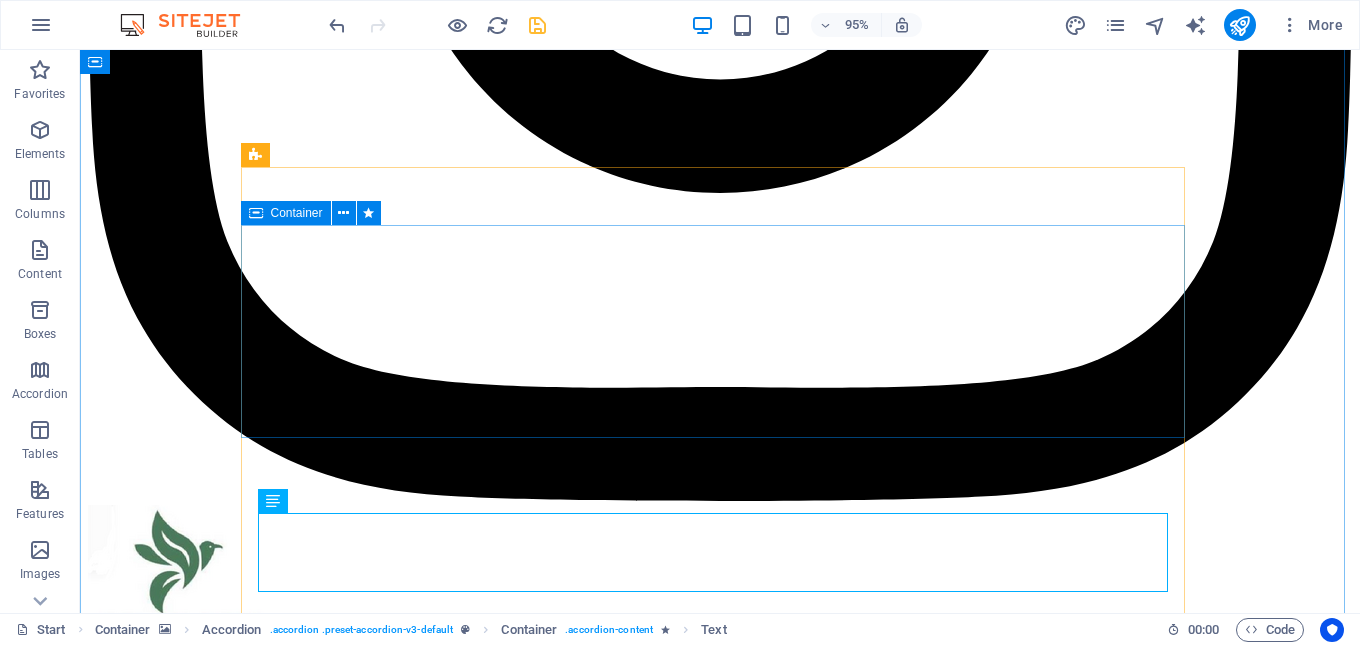 scroll, scrollTop: 8668, scrollLeft: 0, axis: vertical 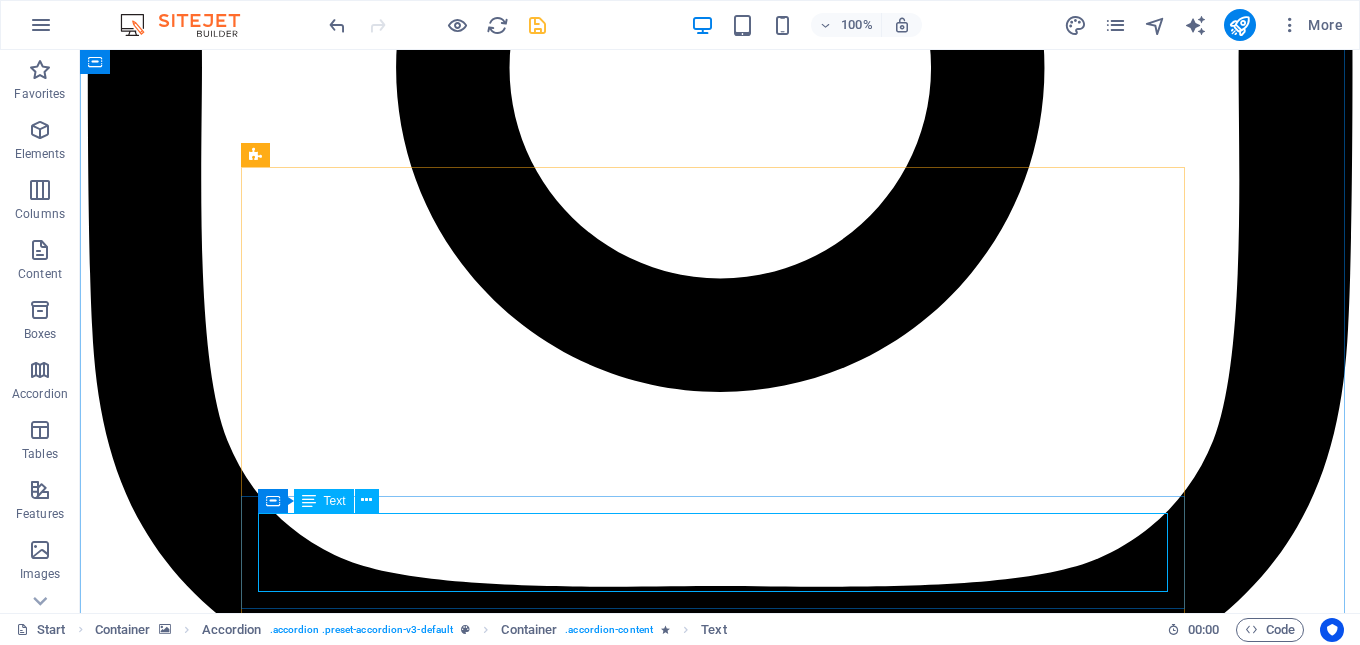 click on "At [COMPANY], we are dedicated to providing top-quality seed tray manufacturers in [CITY] to help nurture the growth of plants and seeds. With our commitment to excellence and innovation, we have become a leading name in the industry. Whether you’re a professional horticulturist, a gardening enthusiast, or a commercial nursery owner, we have the perfect seed trays to meet your needs." at bounding box center [720, 33101] 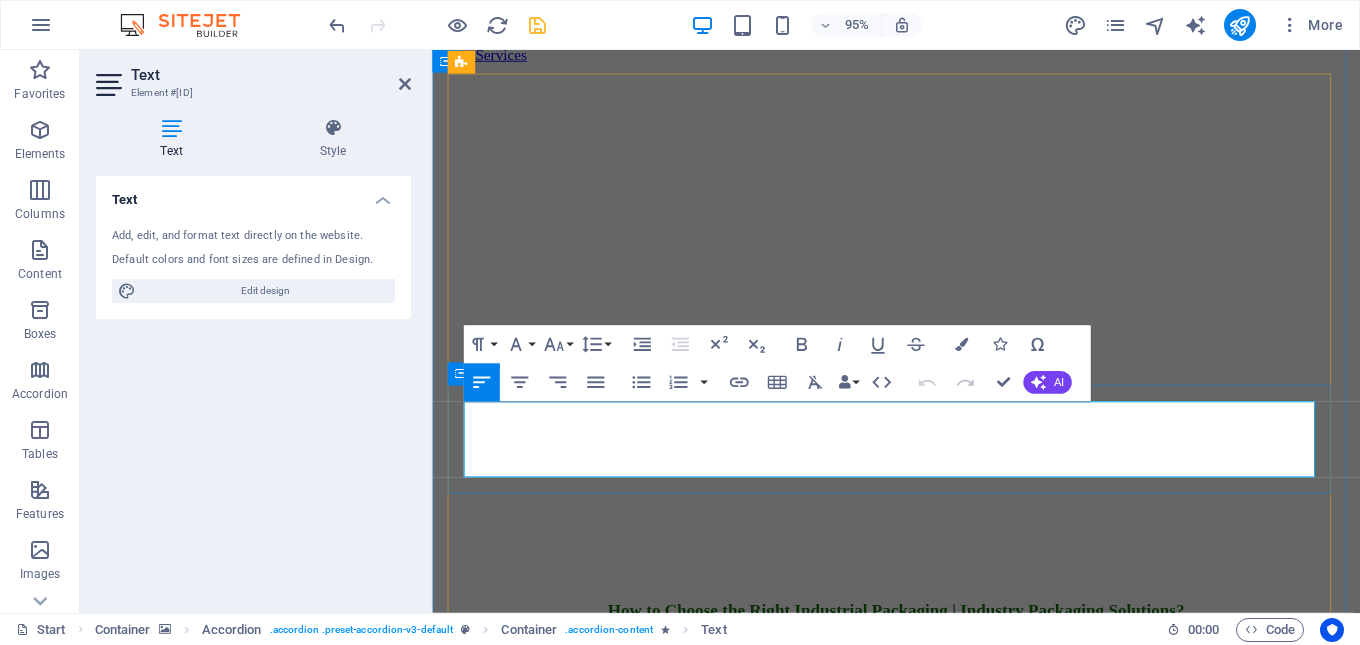 scroll, scrollTop: 8874, scrollLeft: 0, axis: vertical 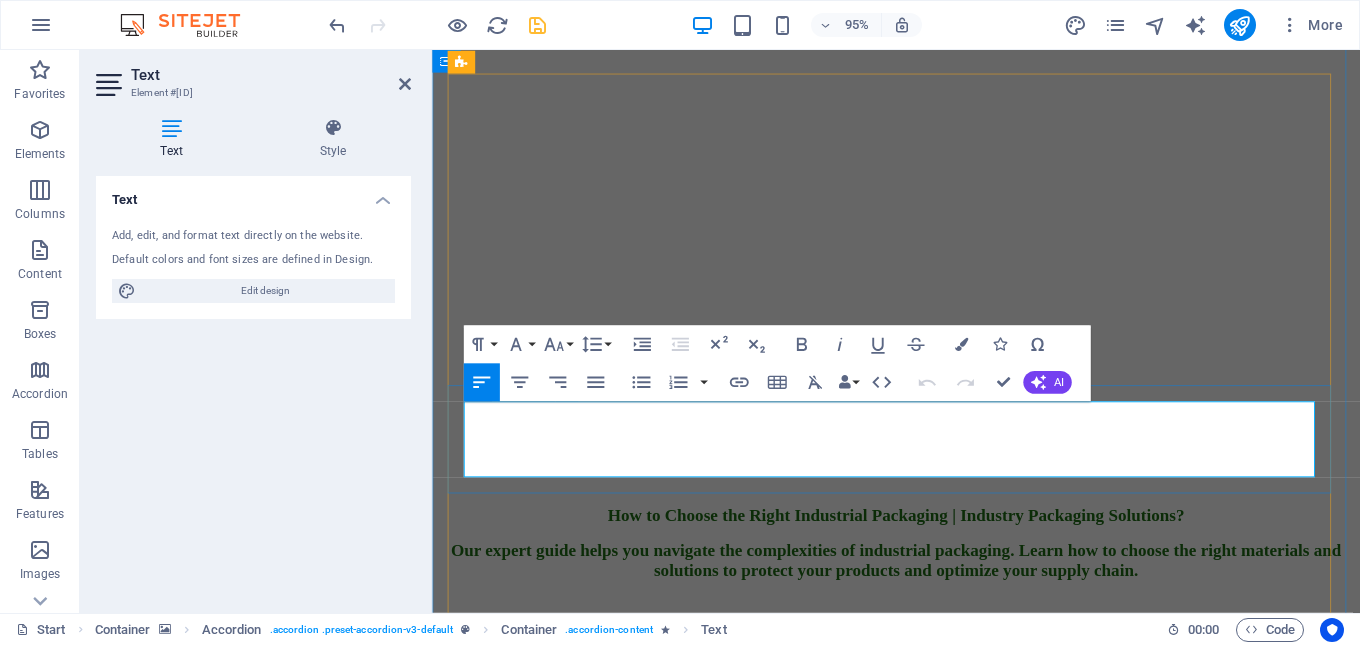 drag, startPoint x: 539, startPoint y: 435, endPoint x: 489, endPoint y: 435, distance: 50 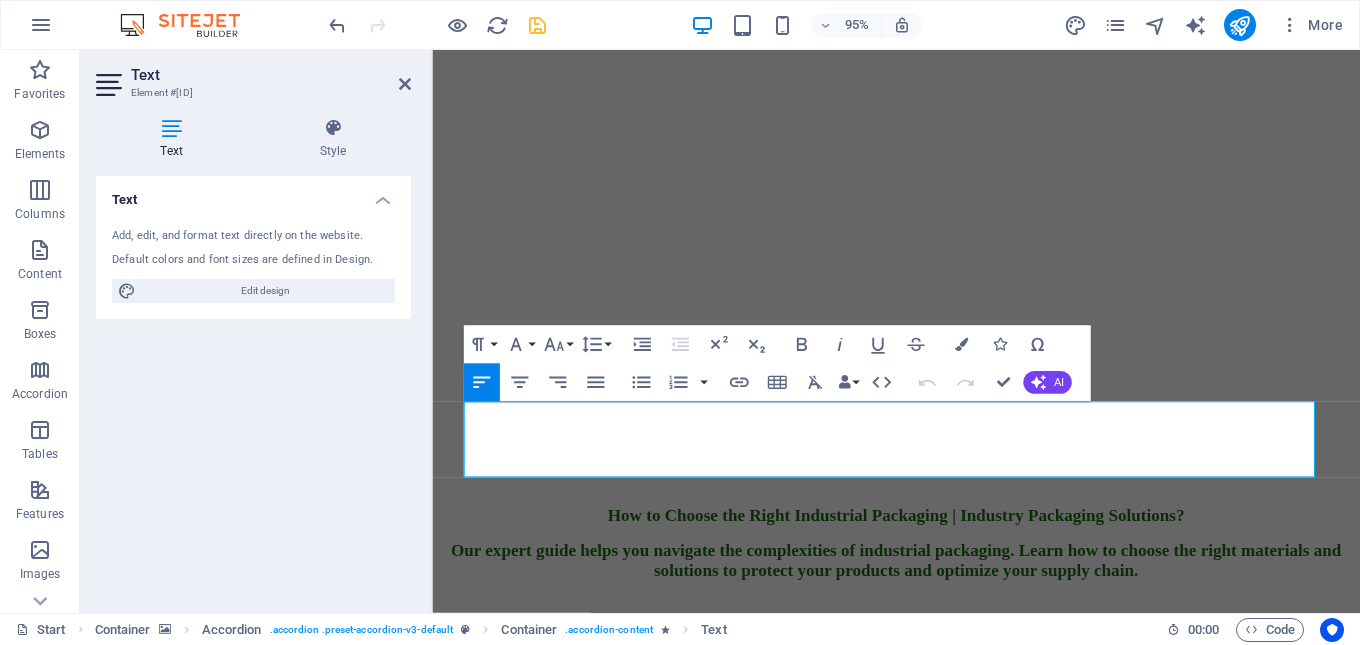 scroll, scrollTop: 0, scrollLeft: 6, axis: horizontal 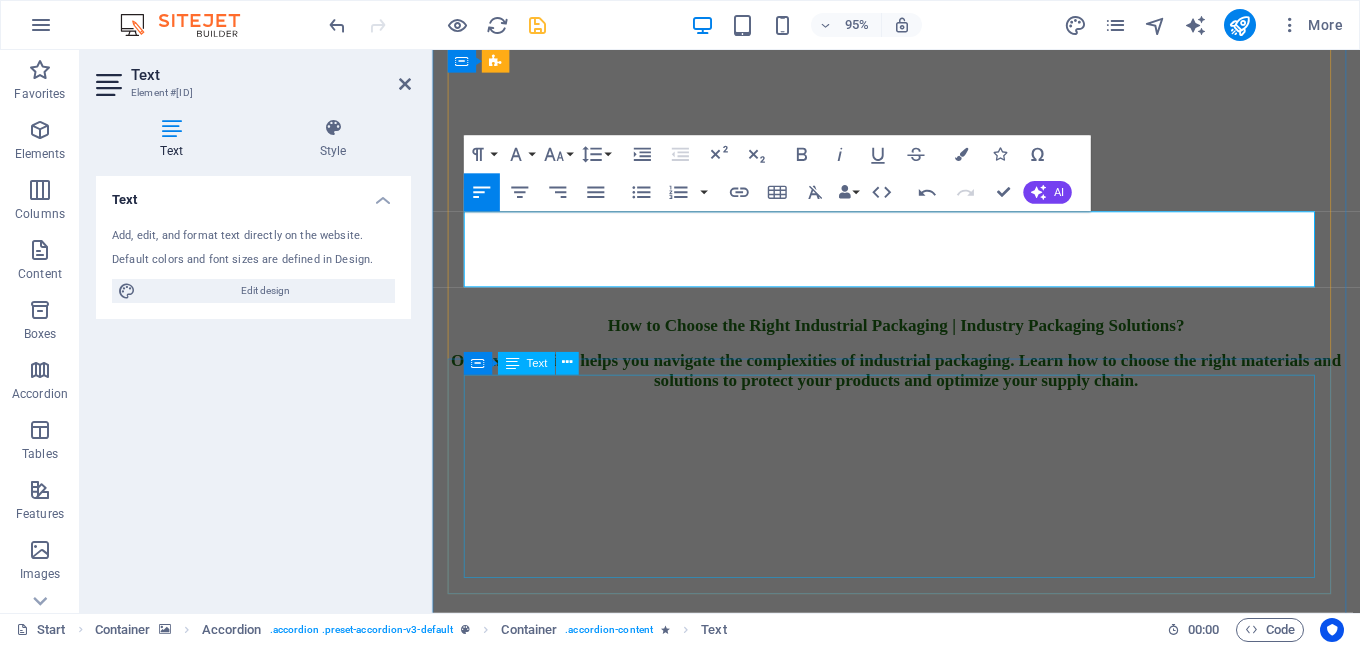click on "Are you in search of high-quality plastic cup manufacturers in Dubai to meet your juice packaging needs? Look no further! Our company is a leading player in the industry, specializing in the production and distribution of plastic juice cups. Plastic Cup Manufacturers Our state-of-the-art manufacturing facility is equipped with cutting-edge technology and a highly skilled workforce. We are dedicated to producing a wide range of plastic cups that cater to the diverse needs of the restaurants, eateries, and cafes industry. Whether you’re looking for juice cups, smoothie cups, or any other type of disposable plastic cup, we have you covered." at bounding box center [920, 26098] 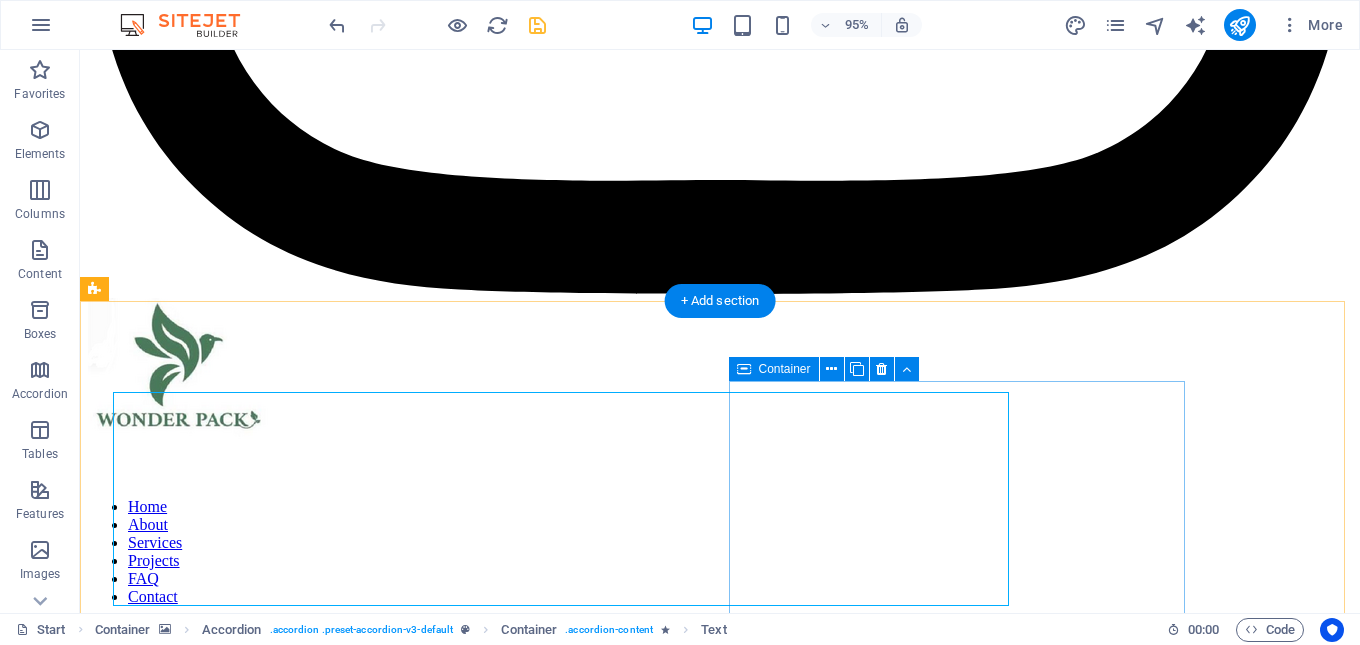 click on "Plastic Juice Cup Manufacturers & Suppliers" at bounding box center (720, 32983) 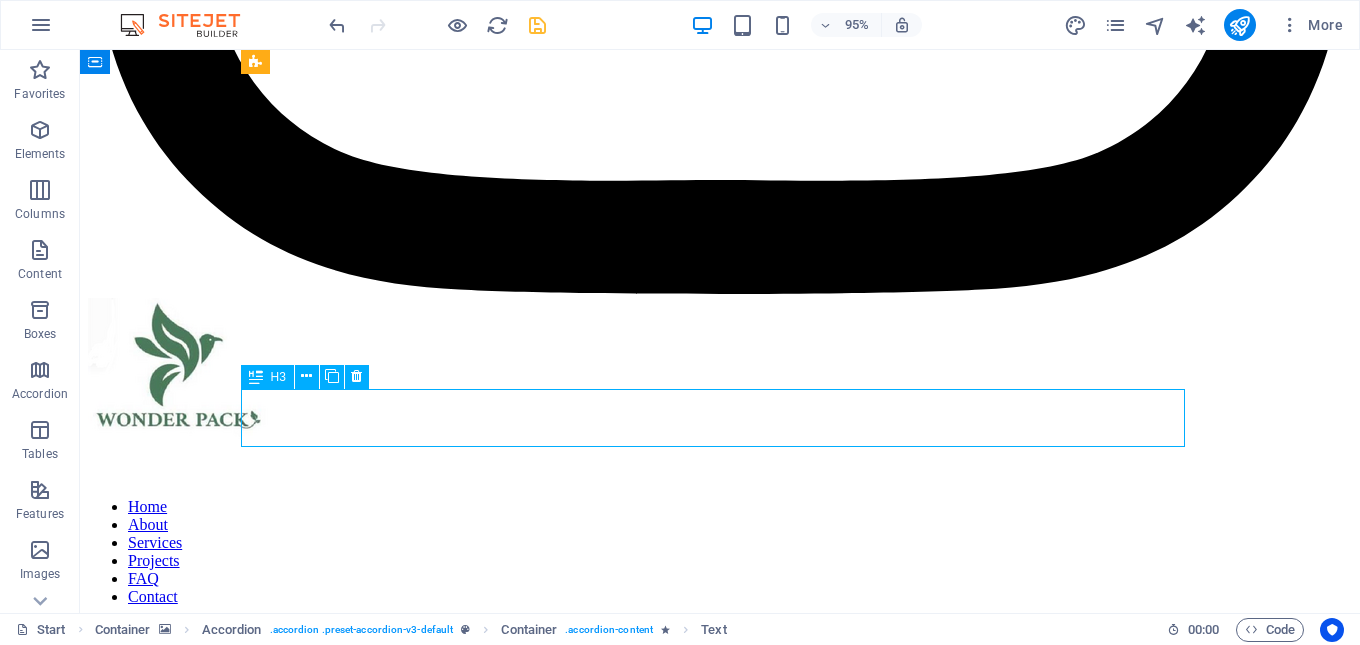 scroll, scrollTop: 8889, scrollLeft: 0, axis: vertical 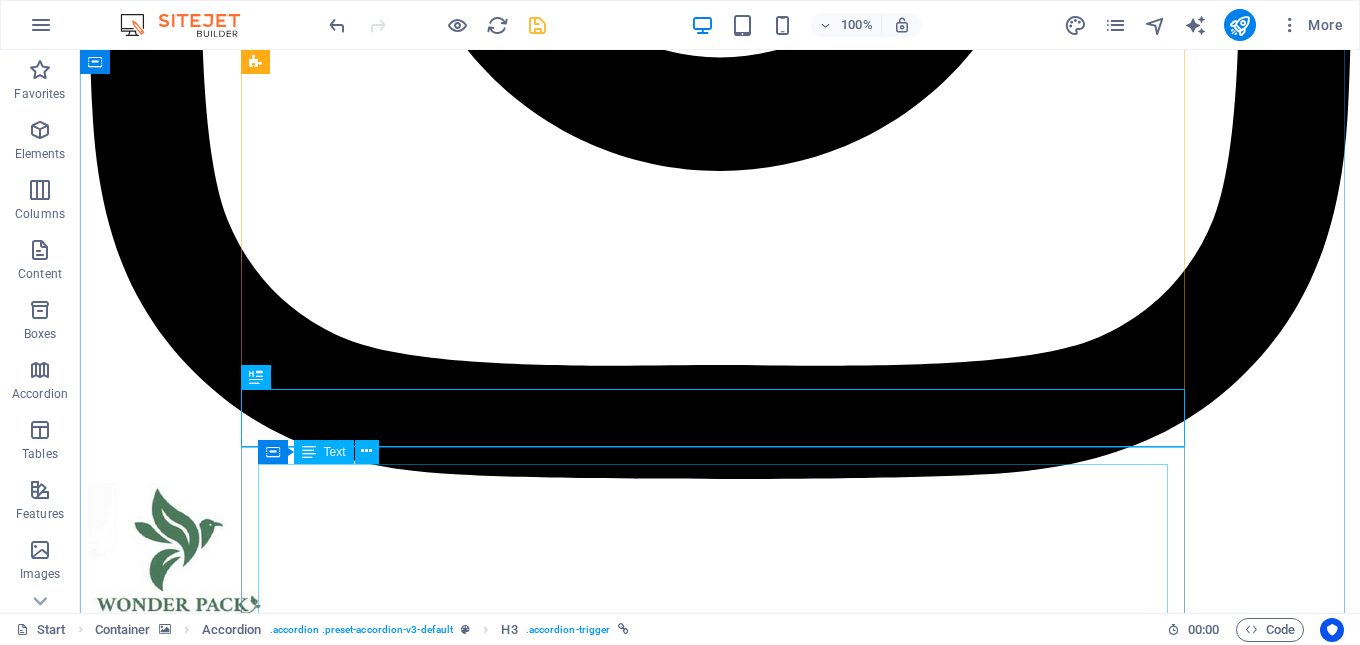 click on "Are you in search of high-quality plastic cup manufacturers in Dubai to meet your juice packaging needs? Look no further! Our company is a leading player in the industry, specializing in the production and distribution of plastic juice cups. Plastic Cup Manufacturers Our state-of-the-art manufacturing facility is equipped with cutting-edge technology and a highly skilled workforce. We are dedicated to producing a wide range of plastic cups that cater to the diverse needs of the restaurants, eateries, and cafes industry. Whether you’re looking for juice cups, smoothie cups, or any other type of disposable plastic cup, we have you covered." at bounding box center [720, 33014] 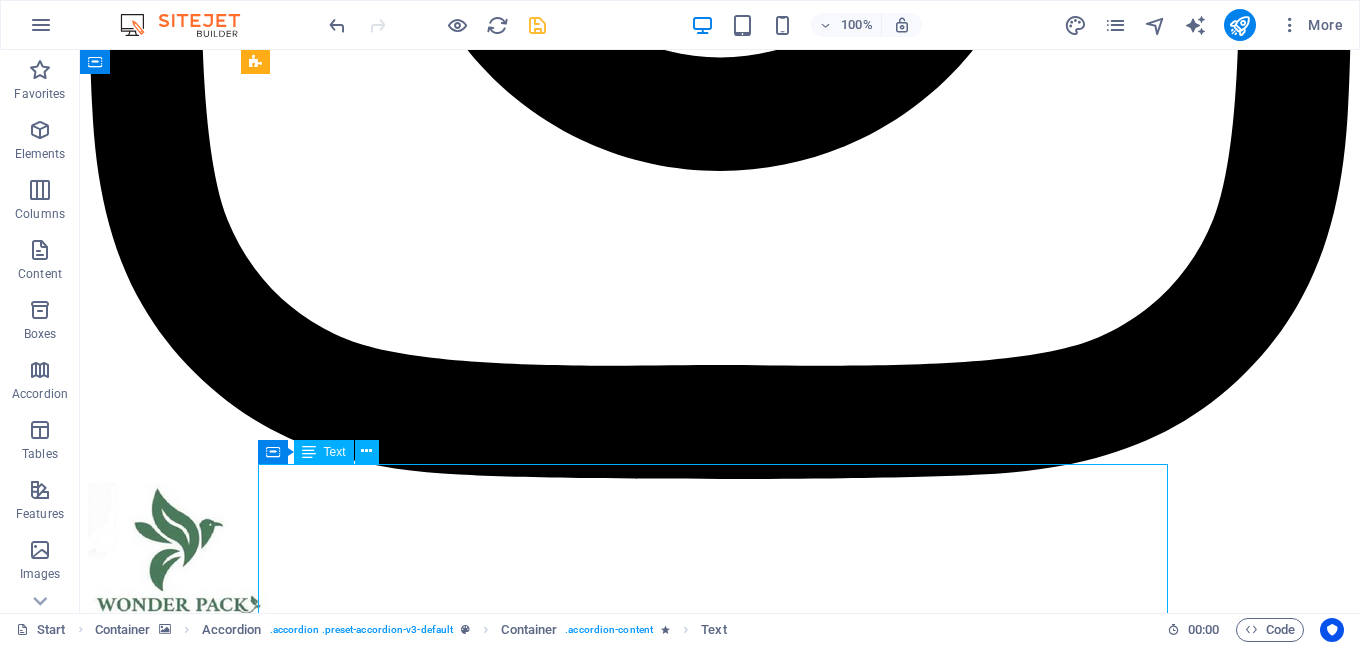 click on "Are you in search of high-quality plastic cup manufacturers in Dubai to meet your juice packaging needs? Look no further! Our company is a leading player in the industry, specializing in the production and distribution of plastic juice cups. Plastic Cup Manufacturers Our state-of-the-art manufacturing facility is equipped with cutting-edge technology and a highly skilled workforce. We are dedicated to producing a wide range of plastic cups that cater to the diverse needs of the restaurants, eateries, and cafes industry. Whether you’re looking for juice cups, smoothie cups, or any other type of disposable plastic cup, we have you covered." at bounding box center [720, 33014] 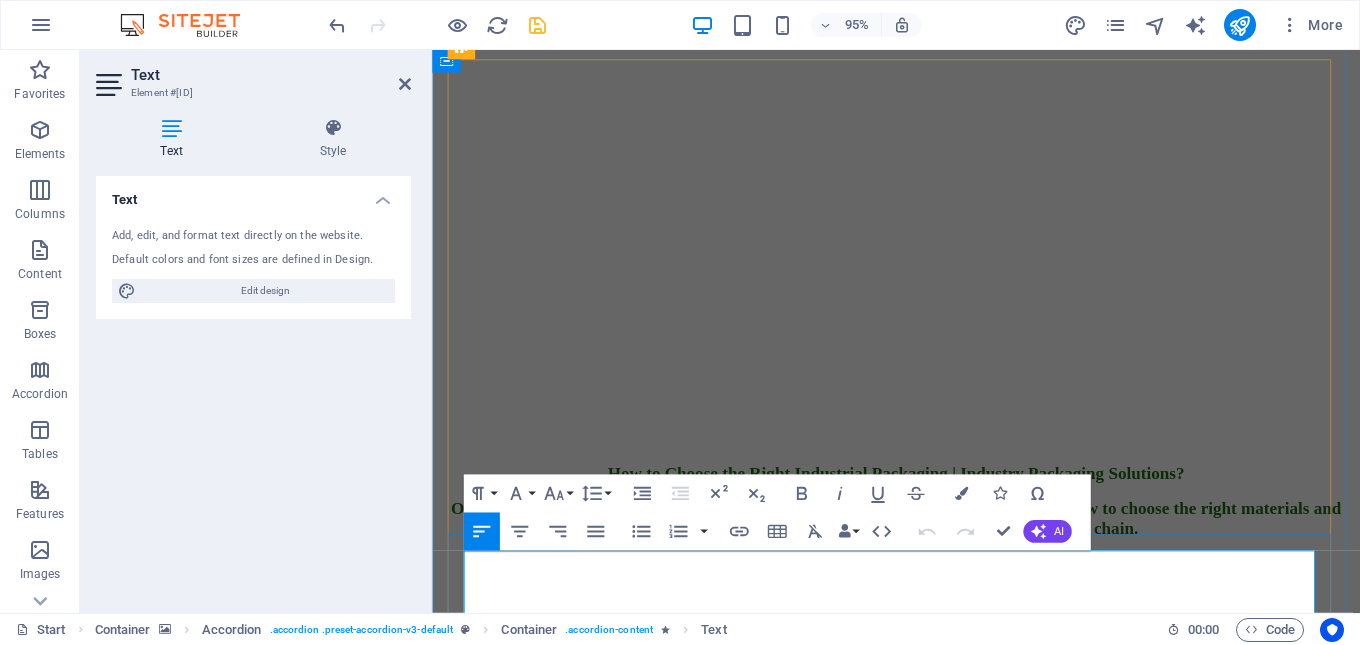 drag, startPoint x: 906, startPoint y: 591, endPoint x: 846, endPoint y: 594, distance: 60.074955 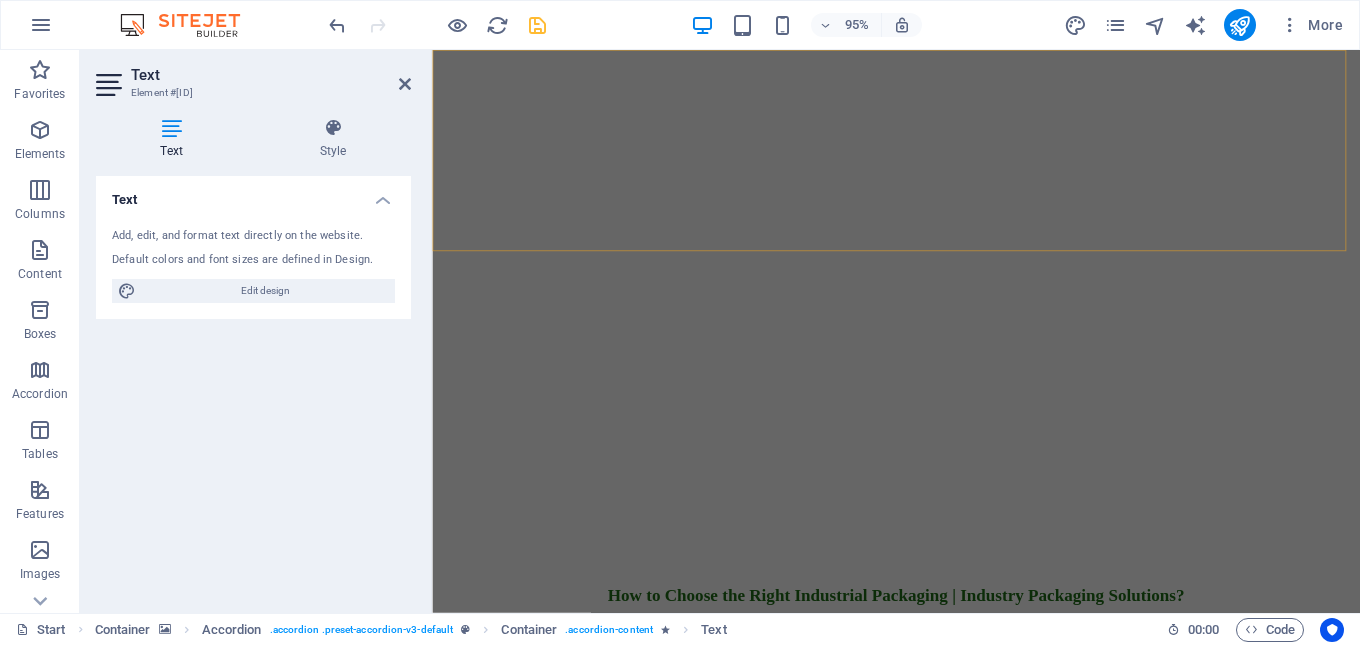 scroll, scrollTop: 8289, scrollLeft: 0, axis: vertical 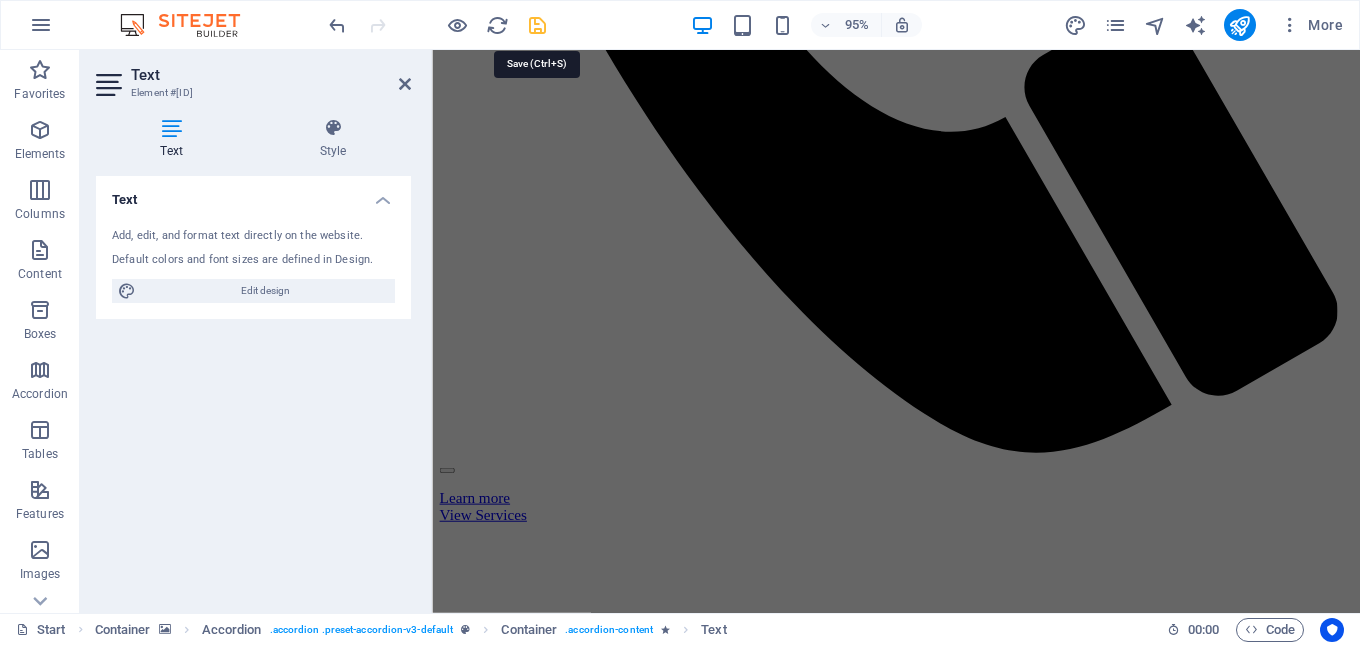 click at bounding box center [537, 25] 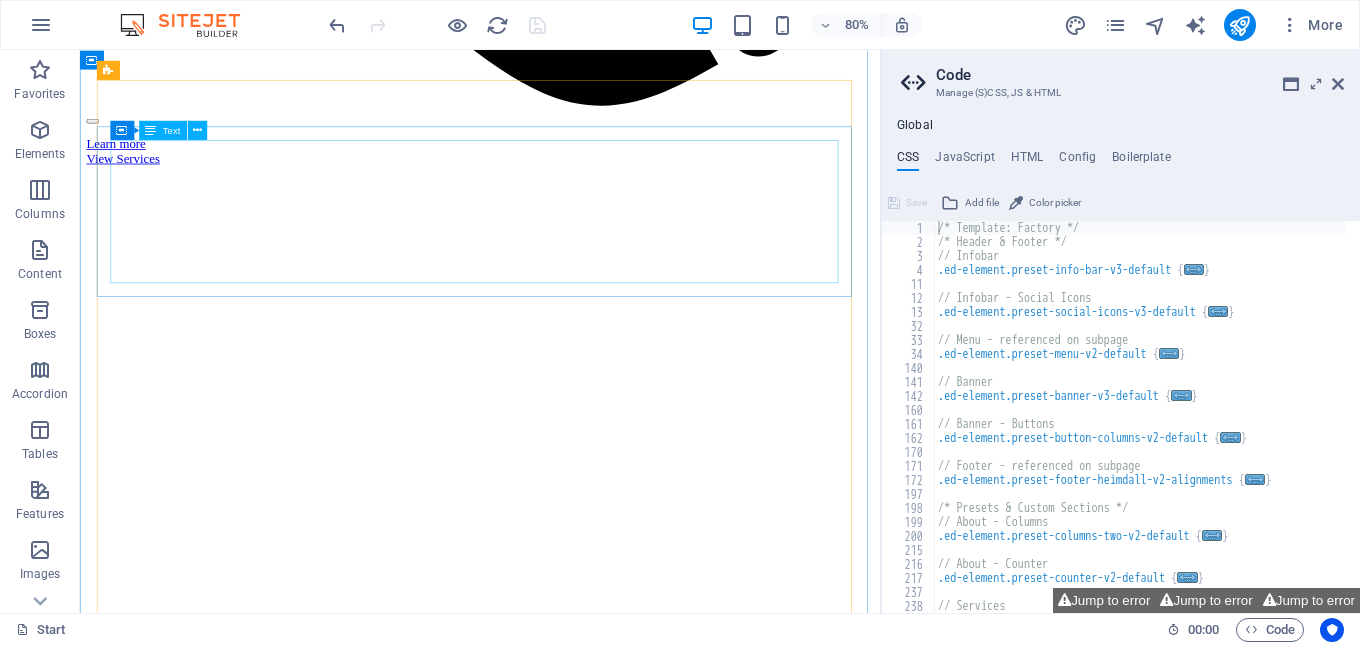 scroll, scrollTop: 8940, scrollLeft: 0, axis: vertical 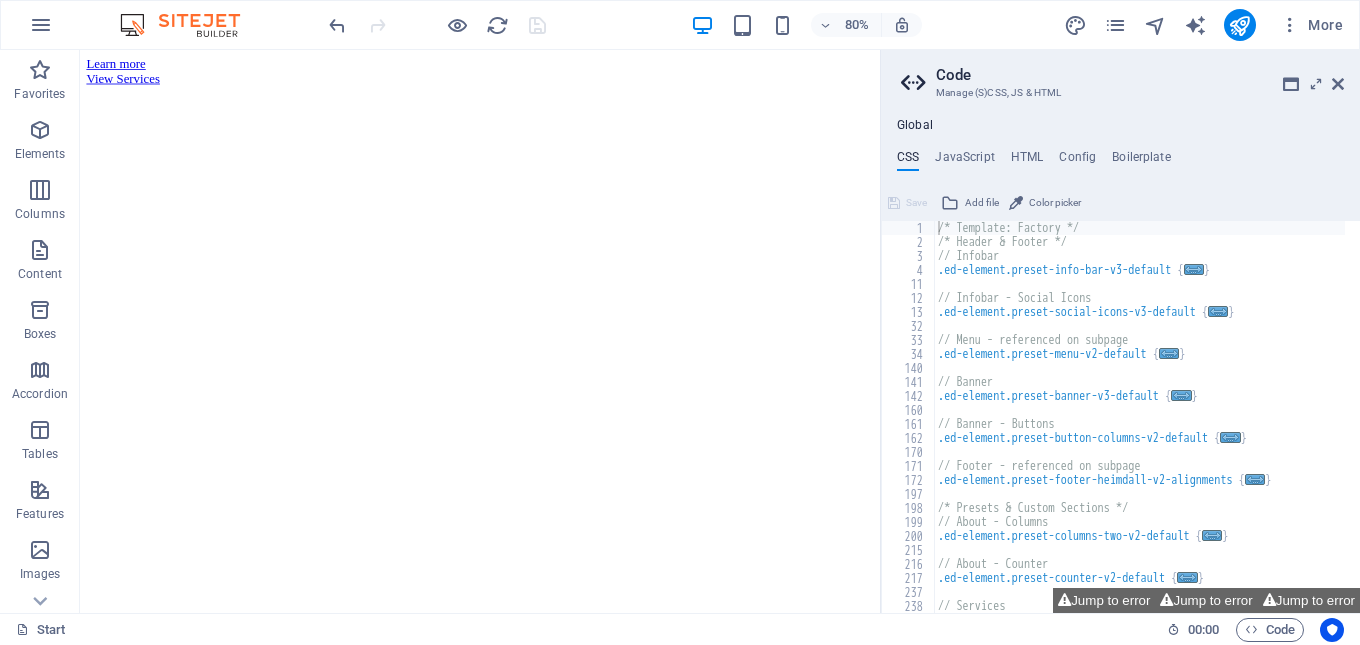 click on "Code Manage (S)CSS, JS & HTML Global CSS JavaScript HTML Config Boilerplate /* Template: Factory */ 1 2 3 4 11 12 13 32 33 34 140 141 142 160 161 162 170 171 172 197 198 199 200 215 216 217 237 238 239 /* Template: Factory */ /* Header & Footer */ // Infobar .ed-element.preset-info-bar-v3-default { ... } // Infobar - Social Icons .ed-element.preset-social-icons-v3-default { ... } // Menu - referenced on subpage .ed-element.preset-menu-v2-default { ... } // Banner .ed-element.preset-banner-v3-default { ... } // Banner - Buttons .ed-element.preset-button-columns-v2-default { ... } // Footer - referenced on subpage .ed-element.preset-footer-heimdall-v2-alignments { ... } /* Presets & Custom Sections */ // About - Columns .ed-element.preset-columns-two-v2-default { ... } // About - Counter .ed-element.preset-counter-v2-default { ... } // Services Jump to error Jump to error Jump to error Save Add file Color picker Save Add file Save Add file" at bounding box center [1120, 331] 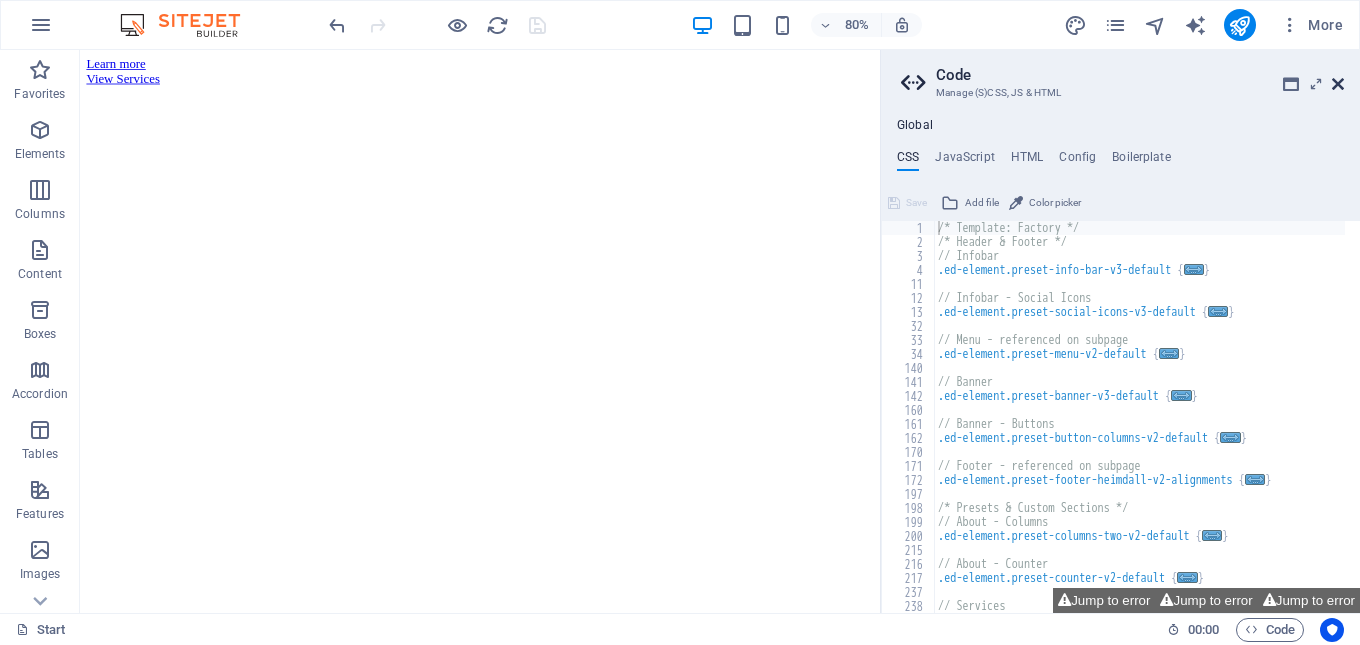 click at bounding box center (1338, 84) 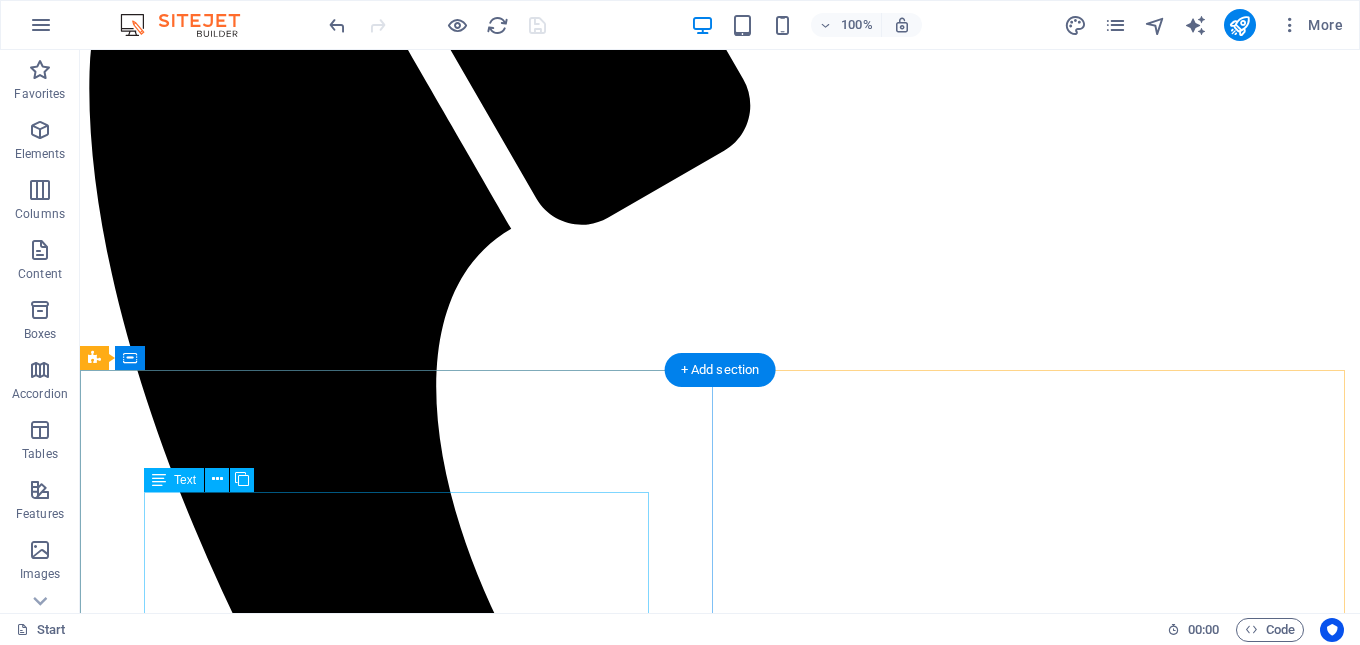 scroll, scrollTop: 2417, scrollLeft: 0, axis: vertical 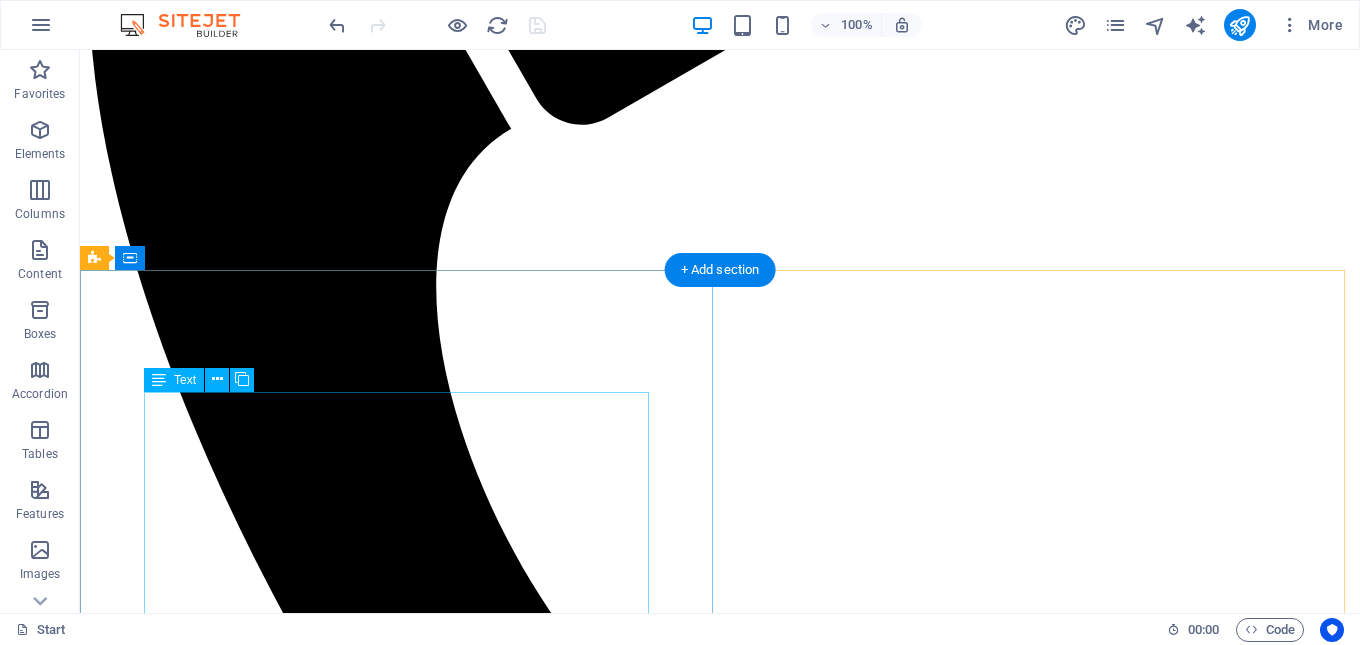 click on "A1 Industry Packaging Products Since its inception in 2006, Wonder Pack is one of the leading Manufacturer & Supplier of Food-Grade Disposable Packaging Product and has been serving the food service, and Horeca segment with over 1000 food-grade disposables products of exceptionally high standards of hygiene, quality and durability from our in house. Our product portfolio is well suited to offer great value to our clients. A leader in the field, we enjoy a reputation for reliability earned over the years both within [COUNTRY] and internationally. Our Geographical focus remains on the Middle East, CIS, Africa and Europe. We thrive to establish strong, long term relationships with our valued clients, offering top quality products at very competitive pricing. As trailblazers in the industry." at bounding box center (720, 19506) 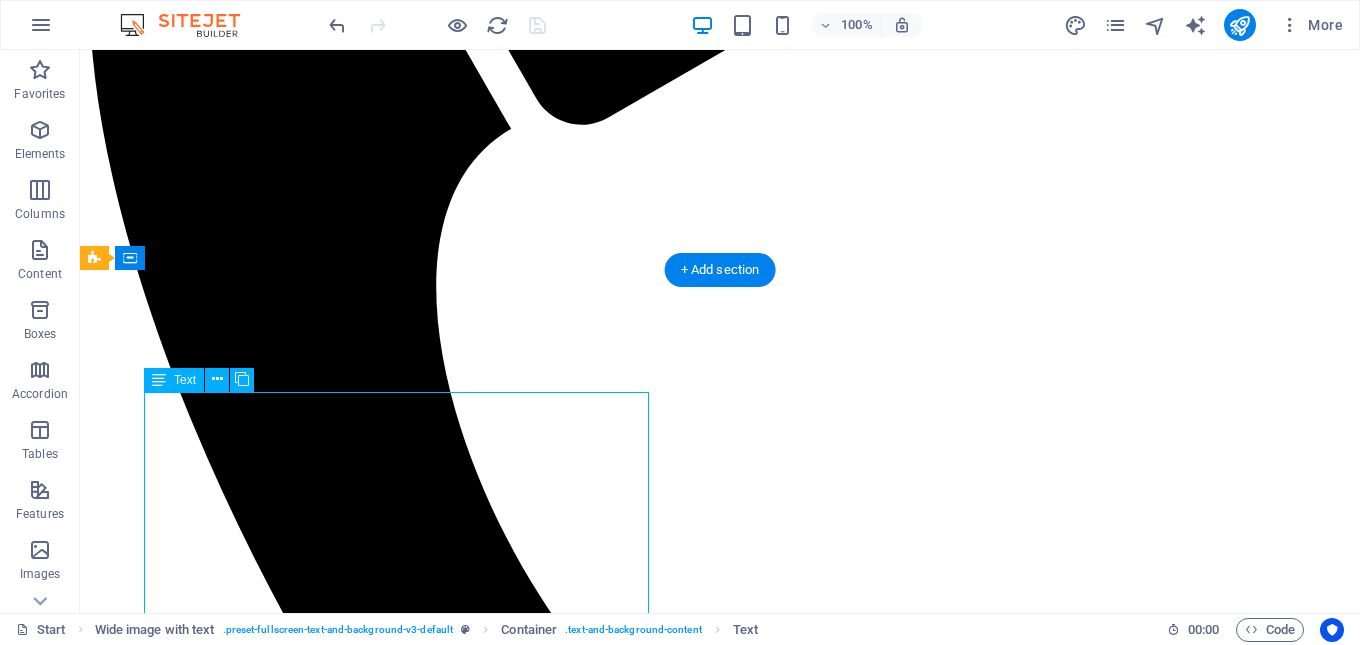 click on "A1 Industry Packaging Products Since its inception in 2006, Wonder Pack is one of the leading Manufacturer & Supplier of Food-Grade Disposable Packaging Product and has been serving the food service, and Horeca segment with over 1000 food-grade disposables products of exceptionally high standards of hygiene, quality and durability from our in house. Our product portfolio is well suited to offer great value to our clients. A leader in the field, we enjoy a reputation for reliability earned over the years both within [COUNTRY] and internationally. Our Geographical focus remains on the Middle East, CIS, Africa and Europe. We thrive to establish strong, long term relationships with our valued clients, offering top quality products at very competitive pricing. As trailblazers in the industry." at bounding box center (720, 19506) 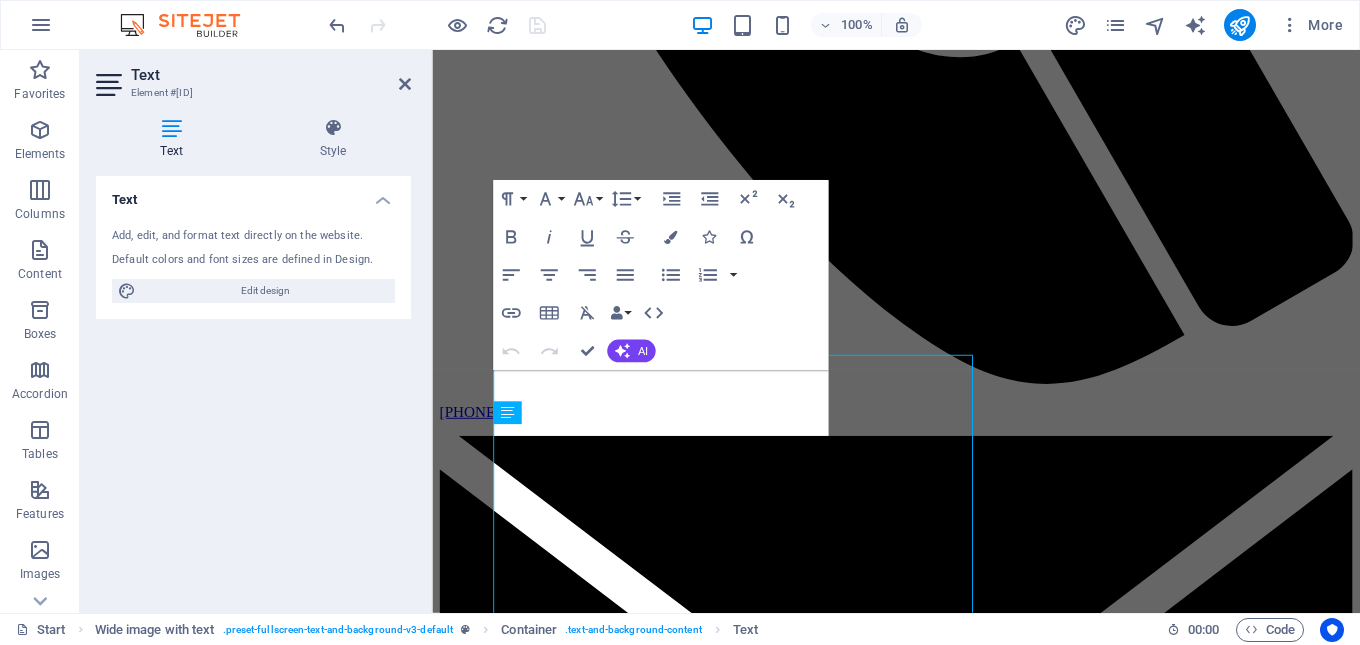 scroll, scrollTop: 2438, scrollLeft: 0, axis: vertical 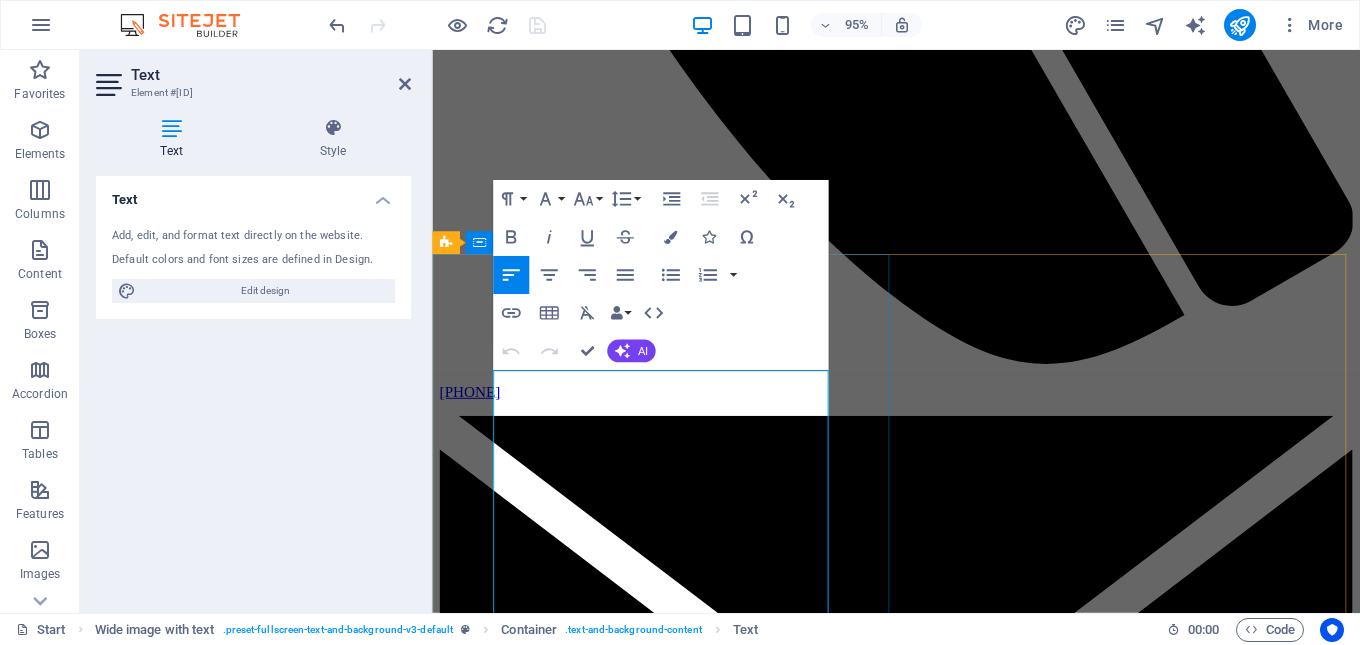 drag, startPoint x: 539, startPoint y: 414, endPoint x: 500, endPoint y: 414, distance: 39 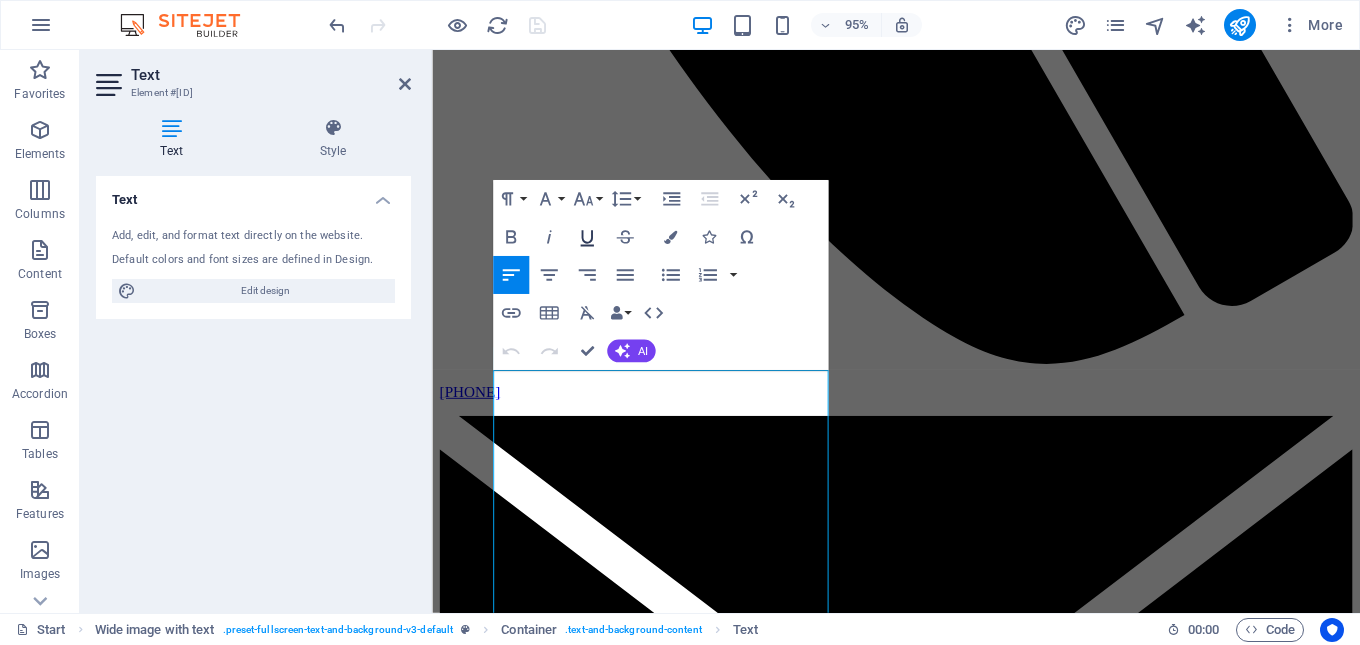 scroll, scrollTop: 0, scrollLeft: 6, axis: horizontal 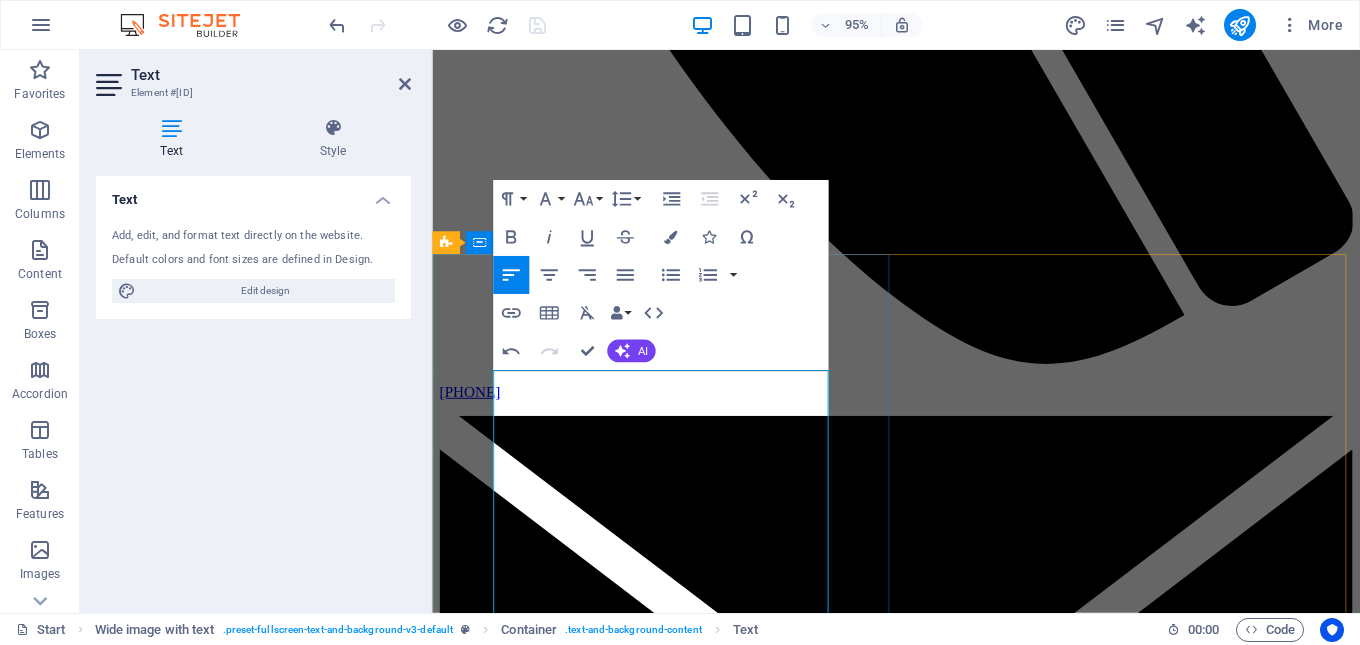 drag, startPoint x: 730, startPoint y: 413, endPoint x: 487, endPoint y: 412, distance: 243.00206 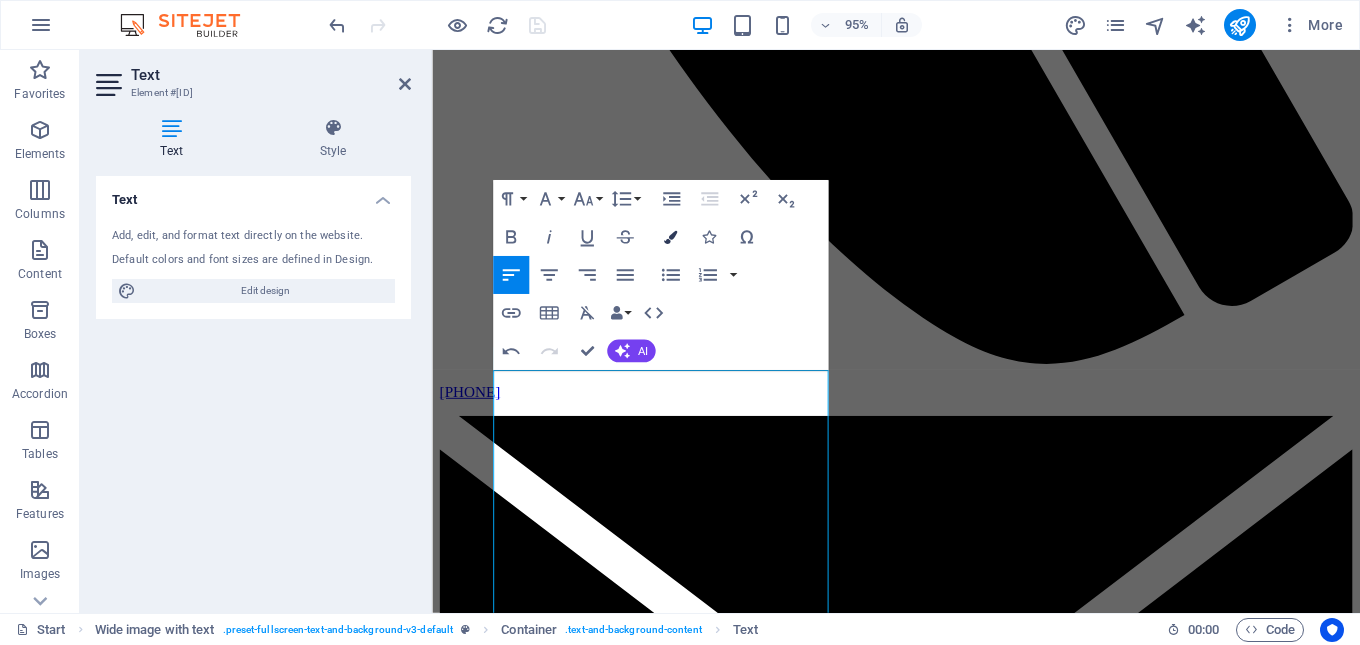 click at bounding box center (670, 237) 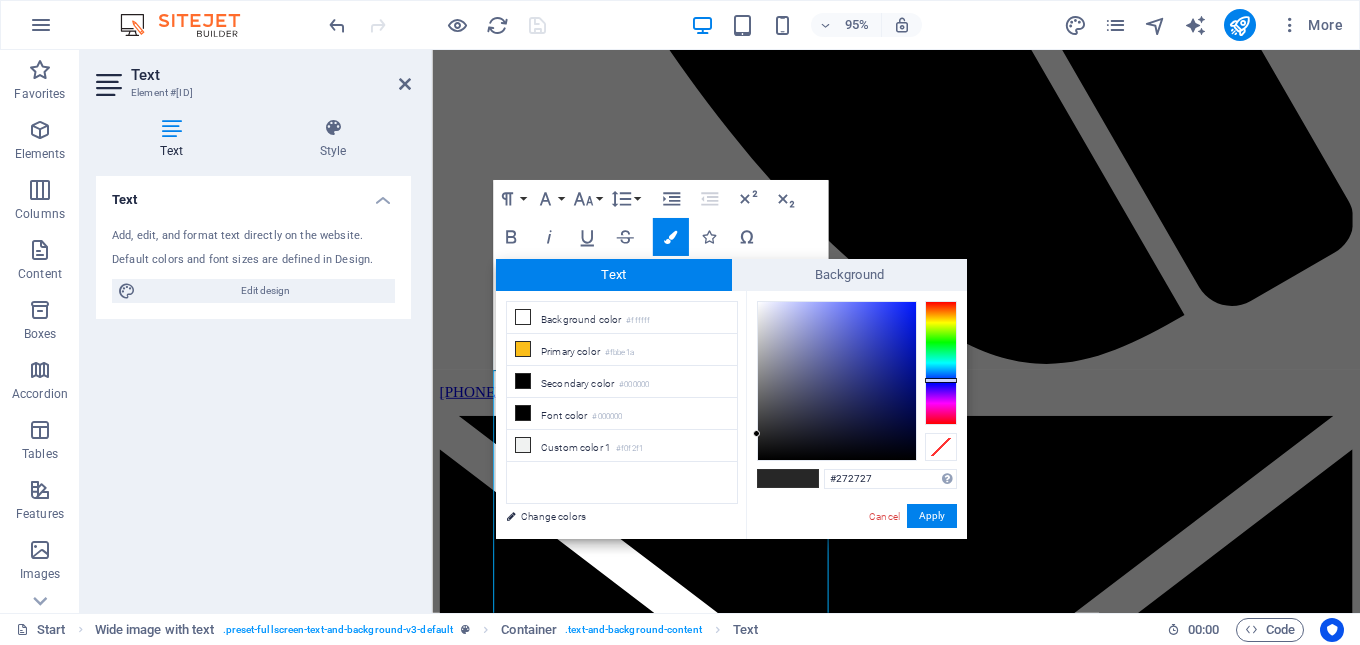 click at bounding box center [941, 363] 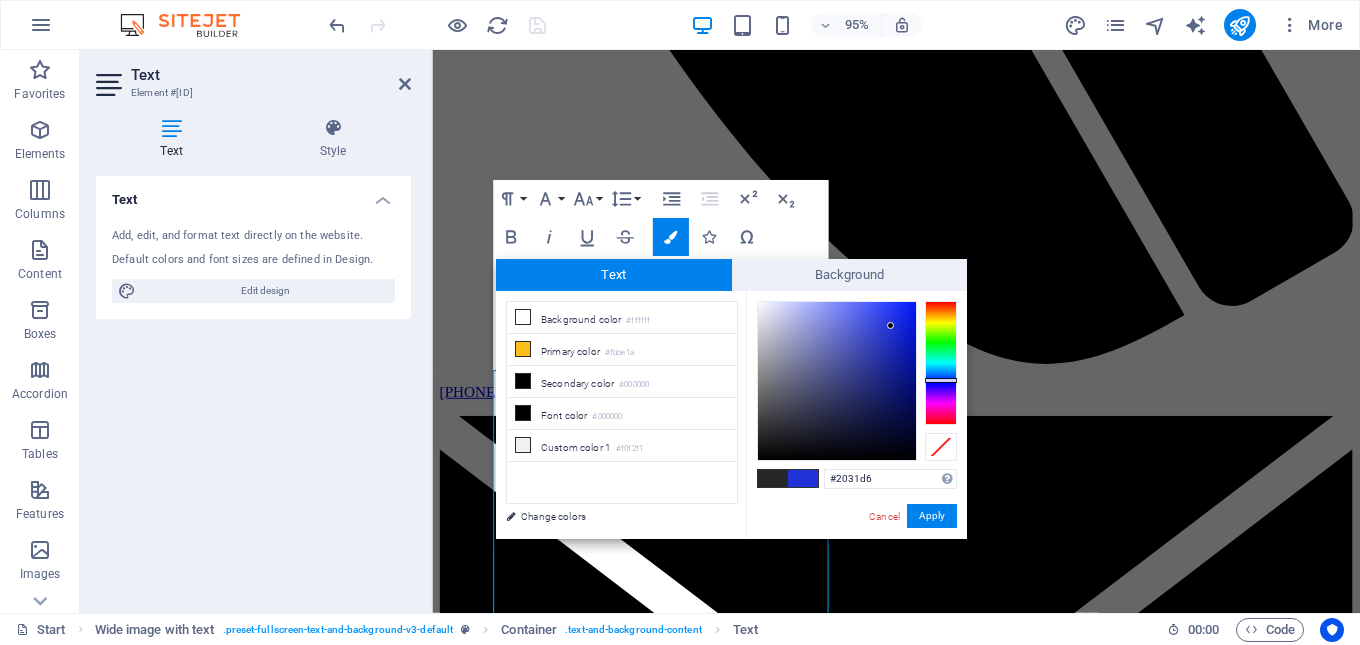 click at bounding box center [837, 381] 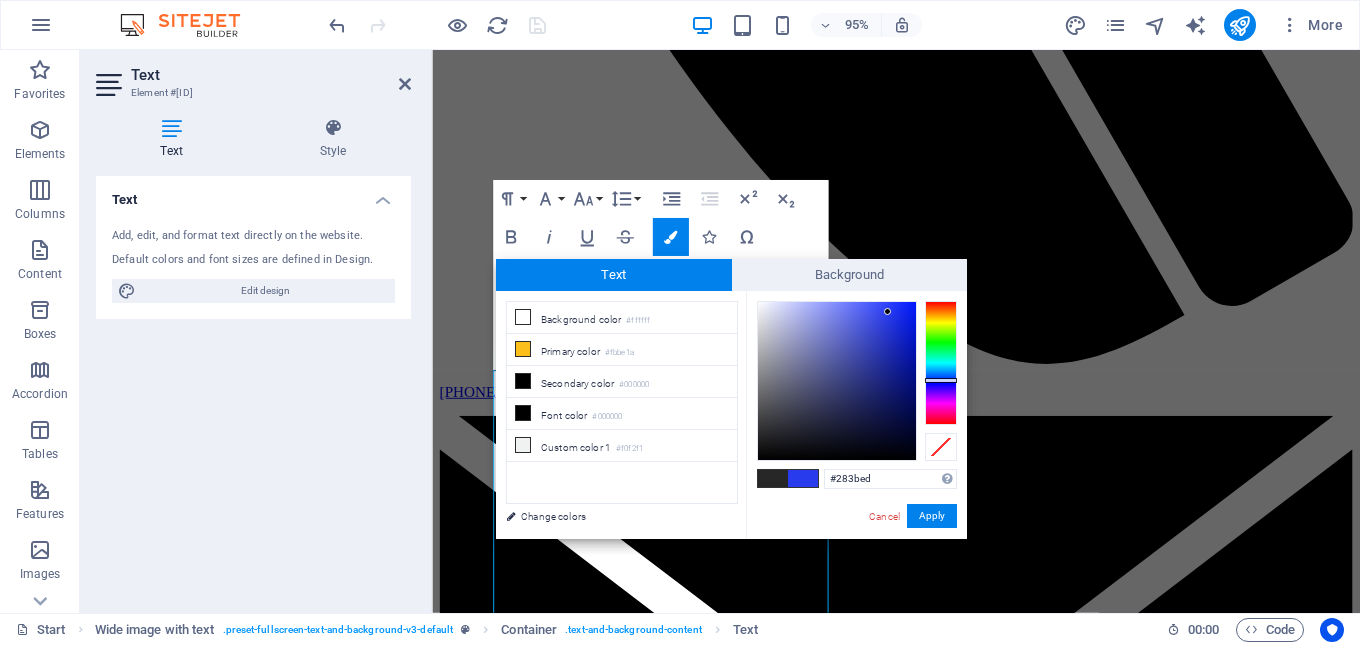 click at bounding box center (837, 381) 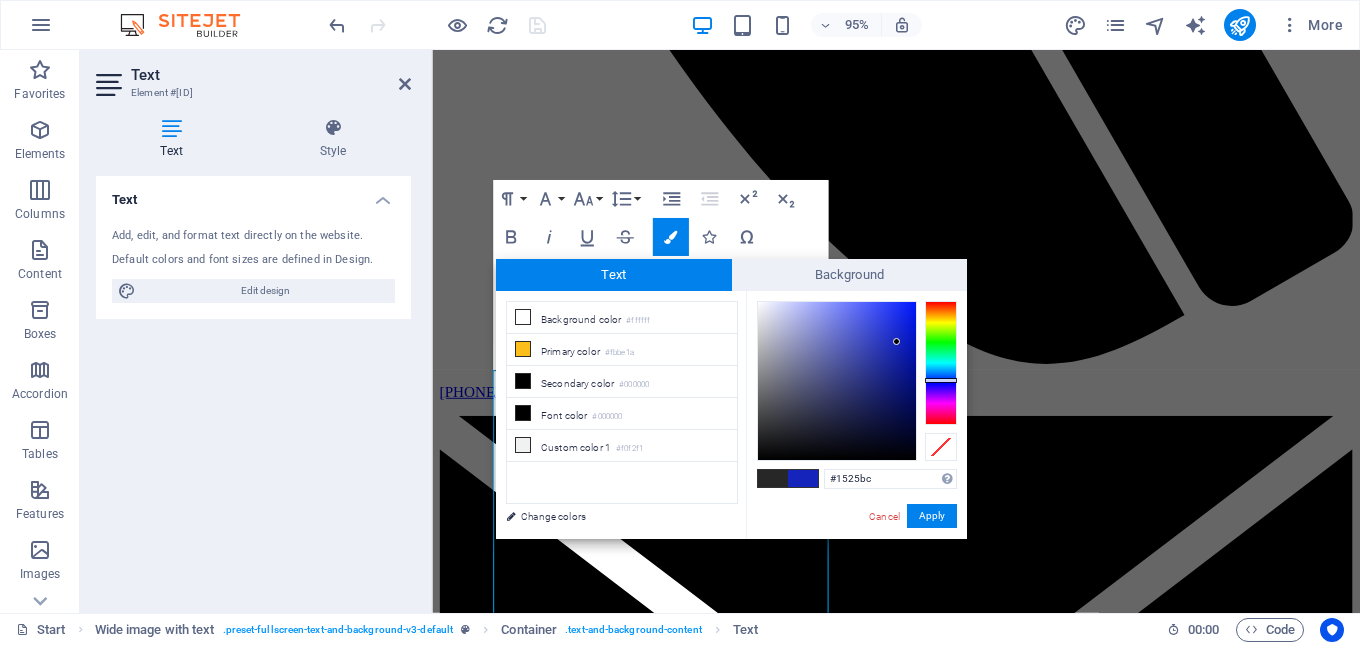 click at bounding box center (837, 381) 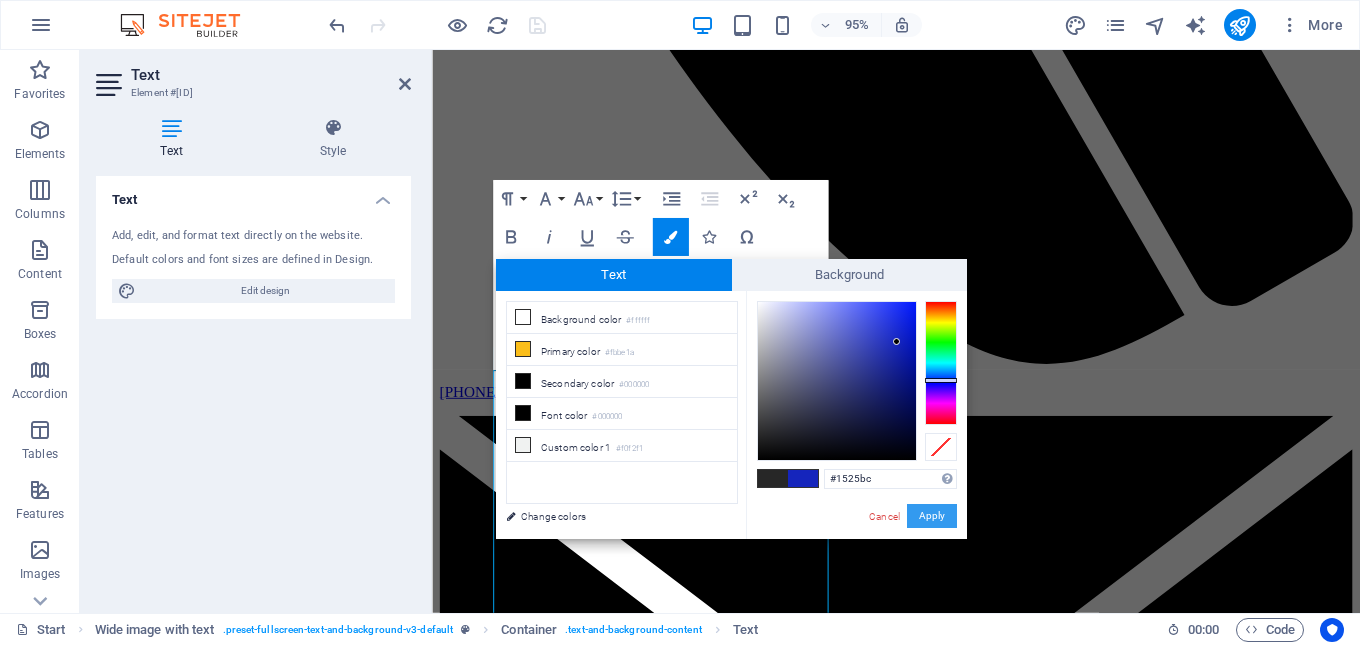 click on "Apply" at bounding box center [932, 516] 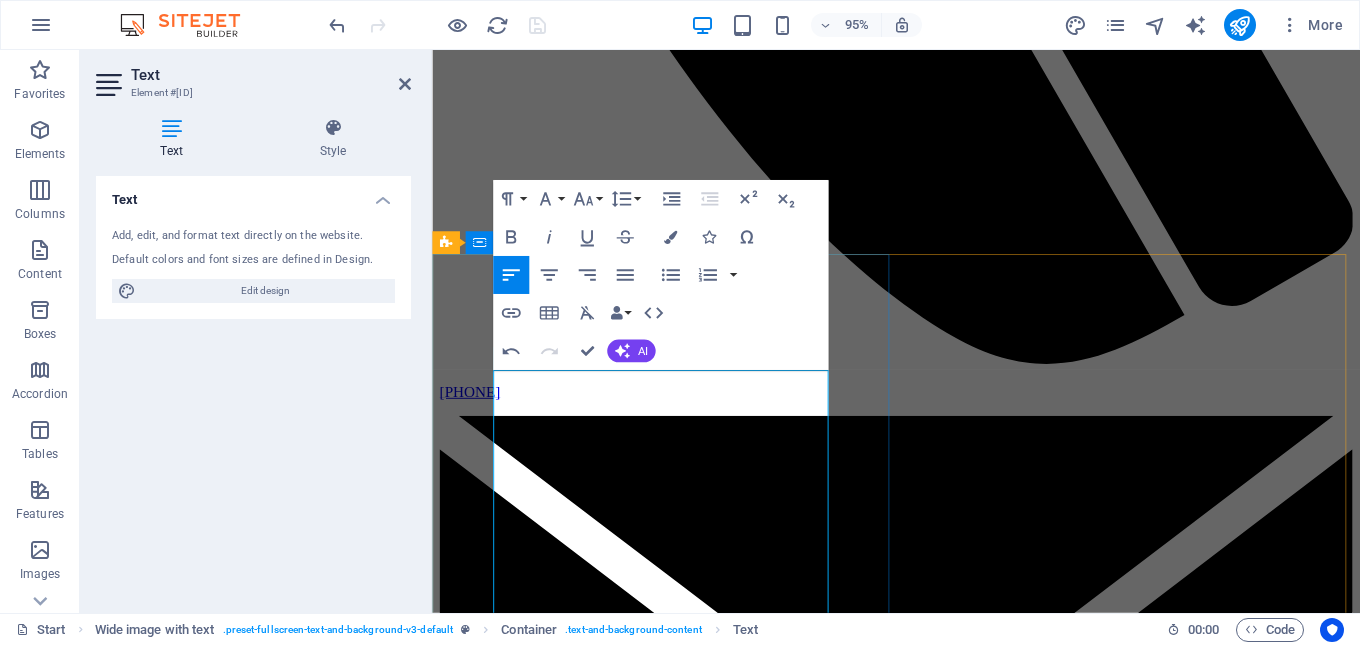 click on "Wonder Pack Industry Packaging Products" at bounding box center [920, 15147] 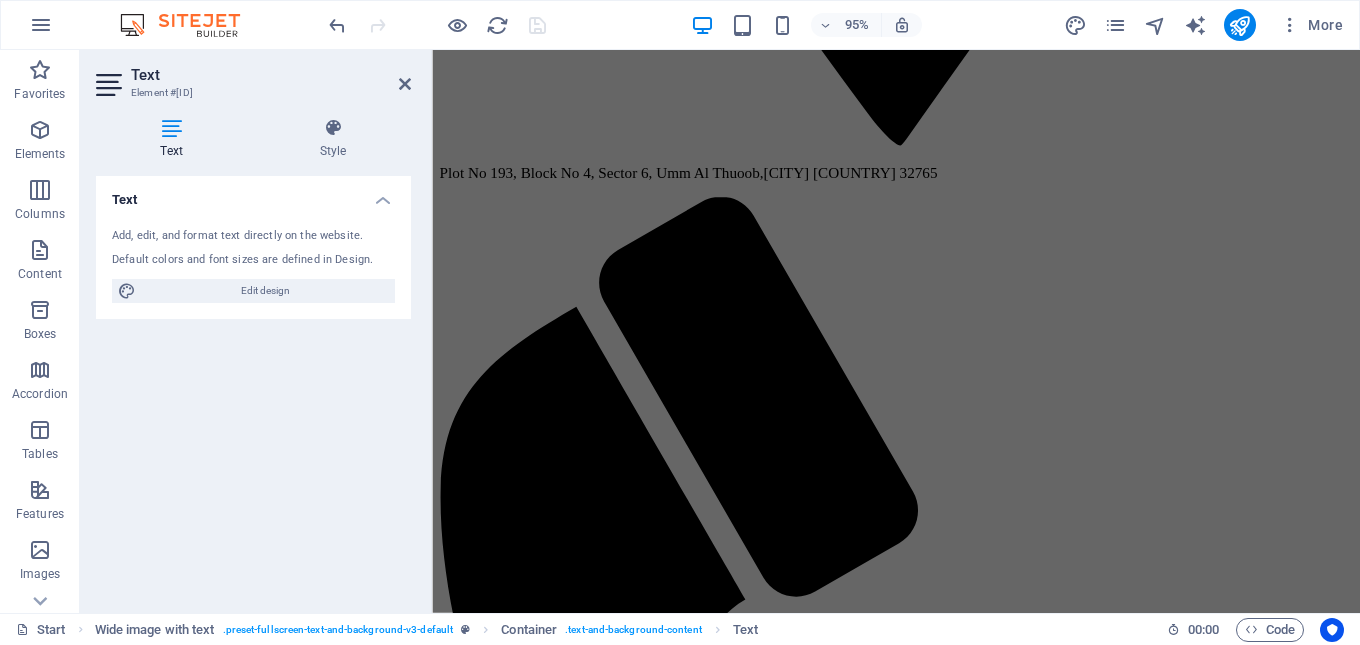 scroll, scrollTop: 1038, scrollLeft: 0, axis: vertical 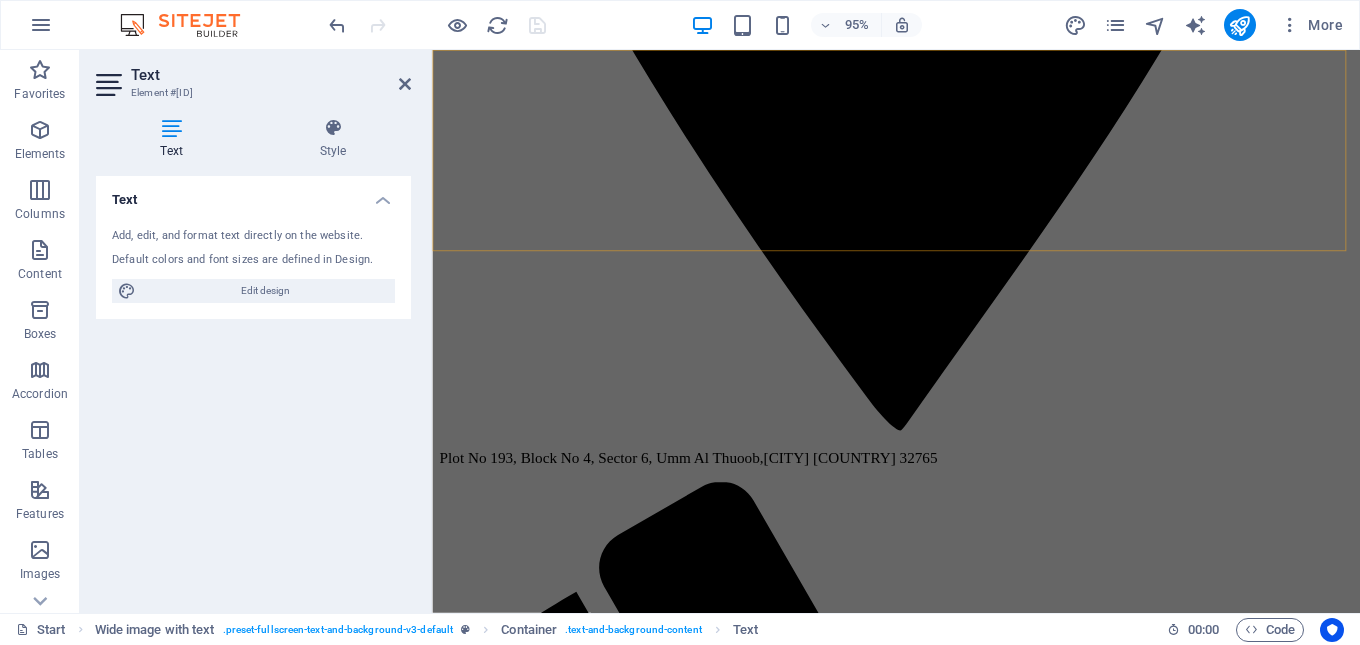 click on "Home About Services Projects FAQ Contact" at bounding box center (920, 6948) 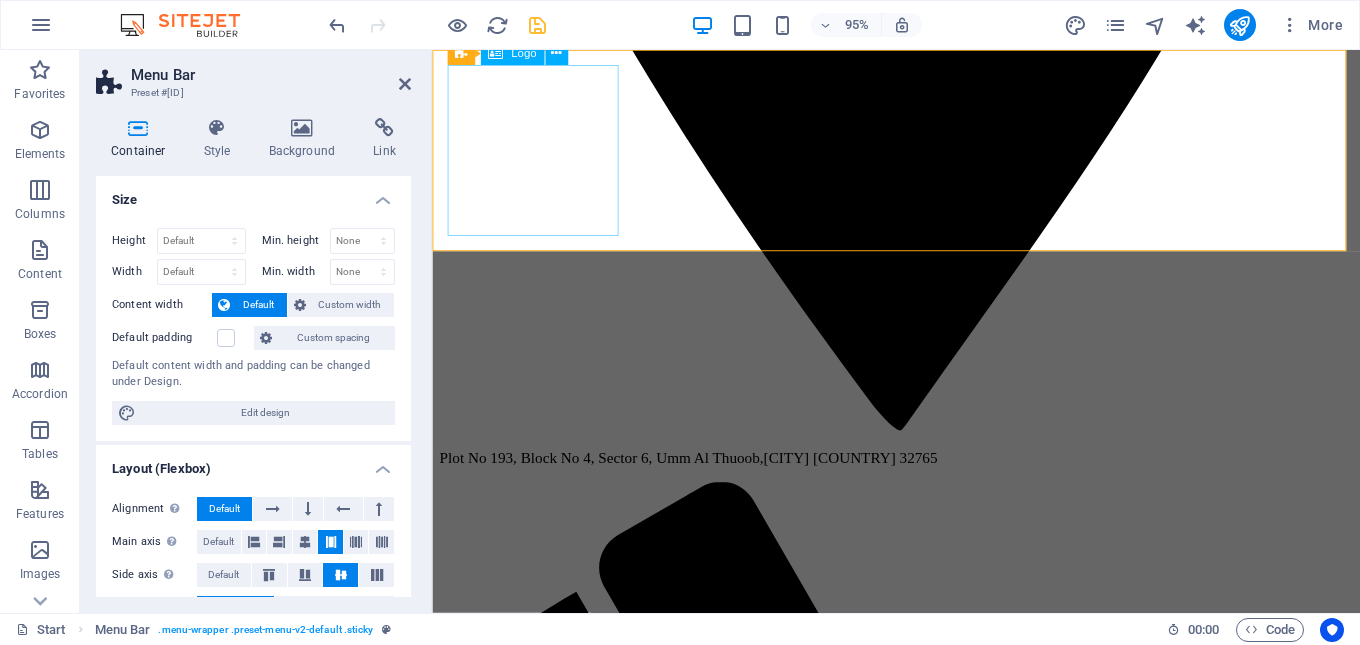 click at bounding box center [537, 25] 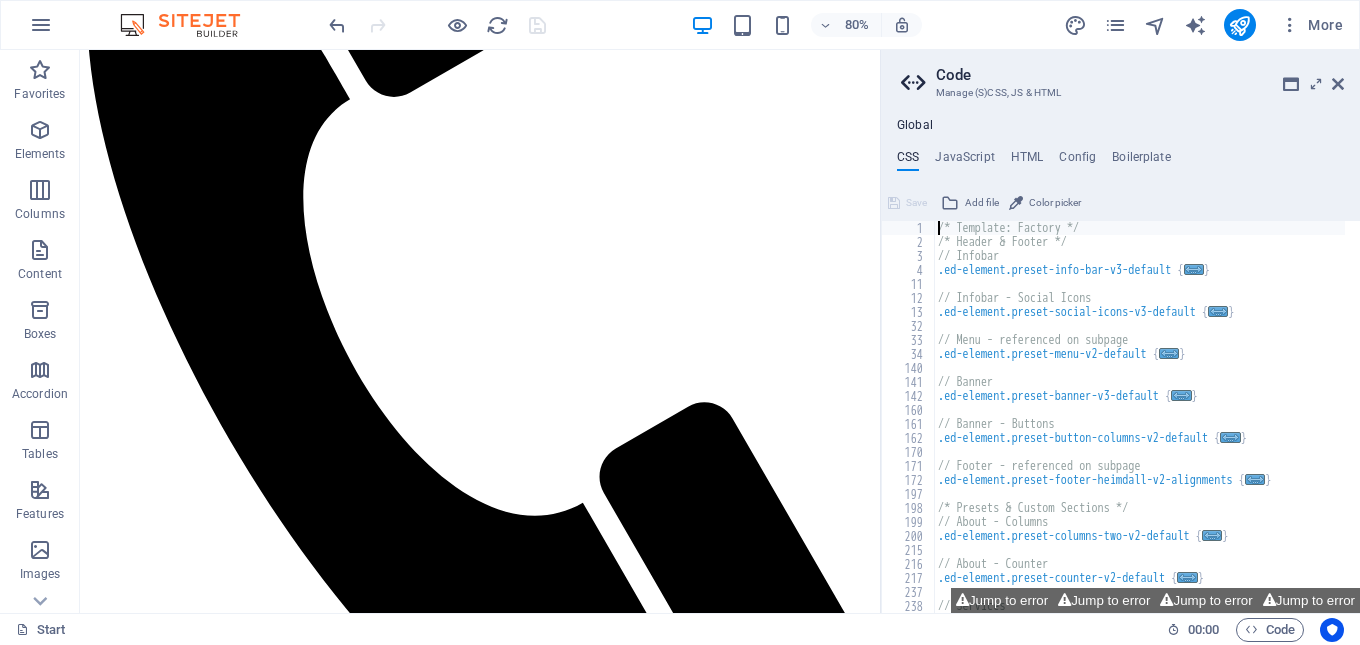scroll, scrollTop: 1599, scrollLeft: 0, axis: vertical 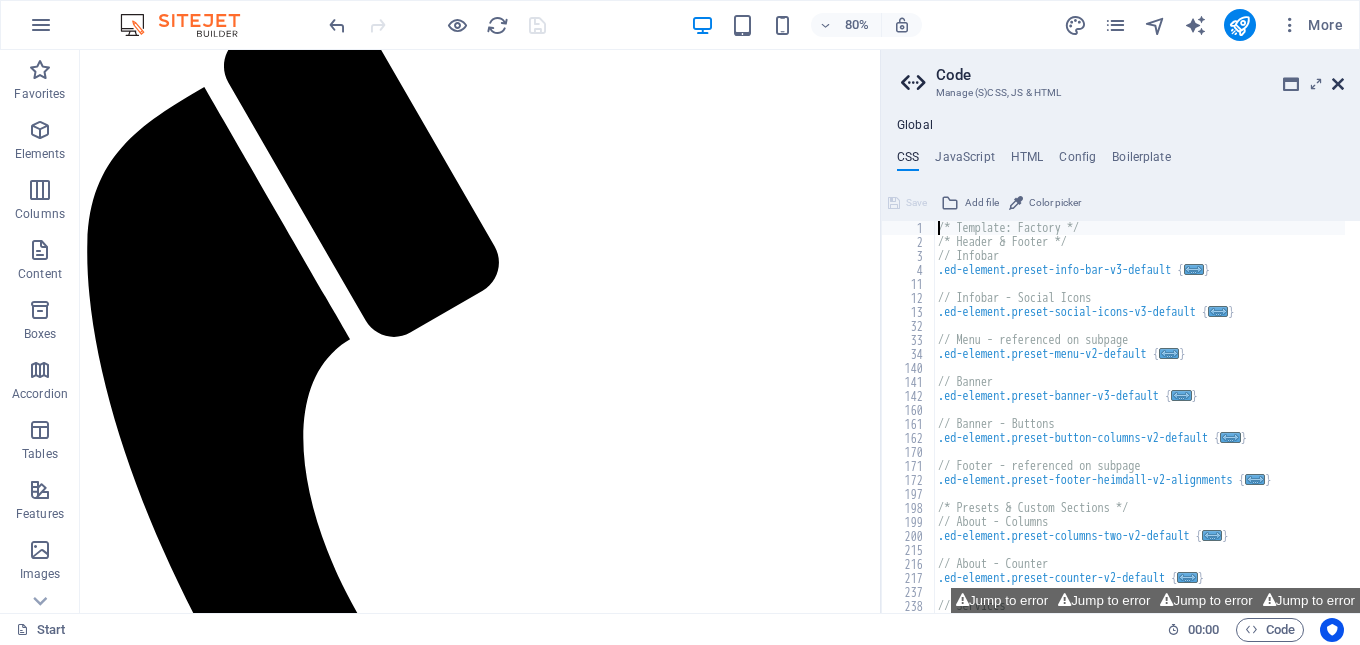click at bounding box center (1338, 84) 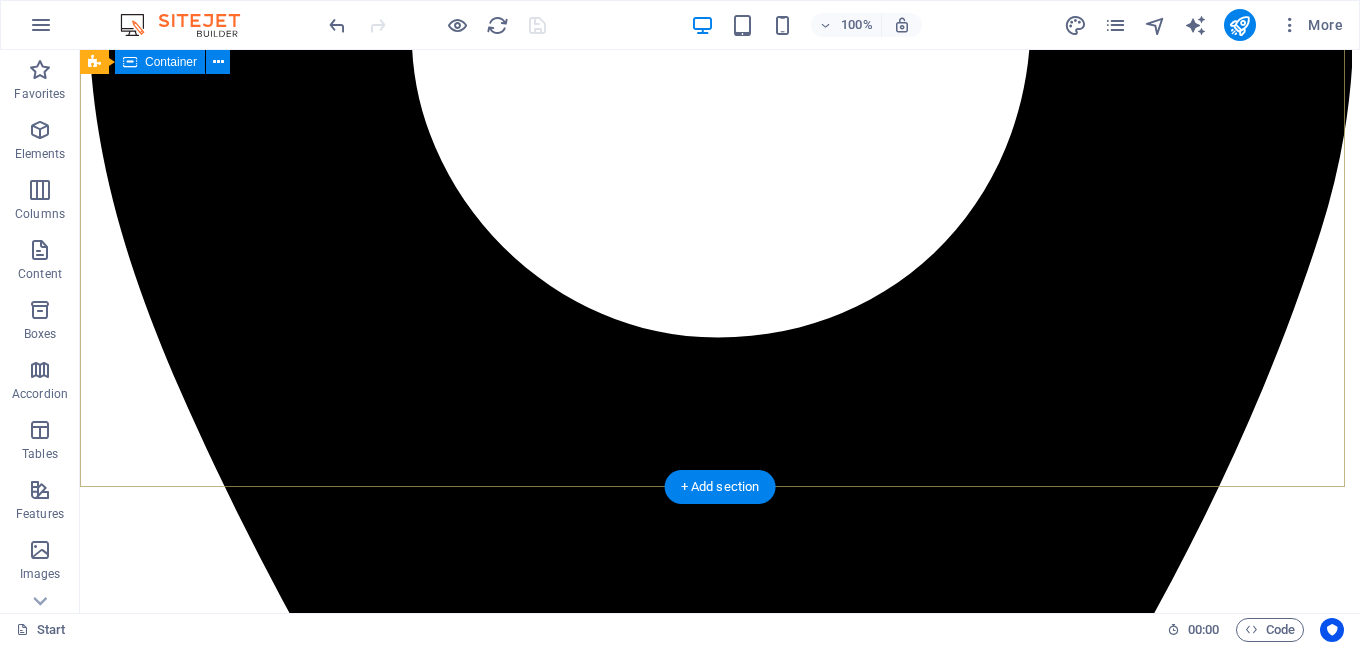 scroll, scrollTop: 0, scrollLeft: 0, axis: both 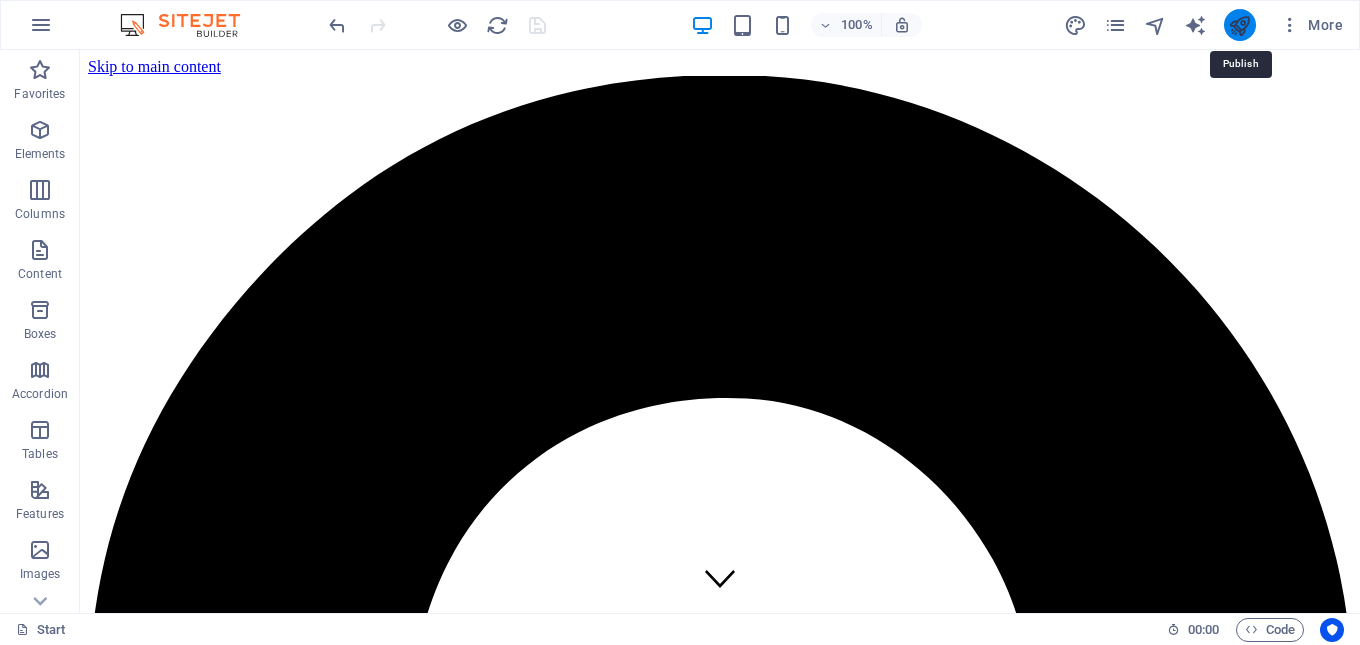 click at bounding box center (1239, 25) 